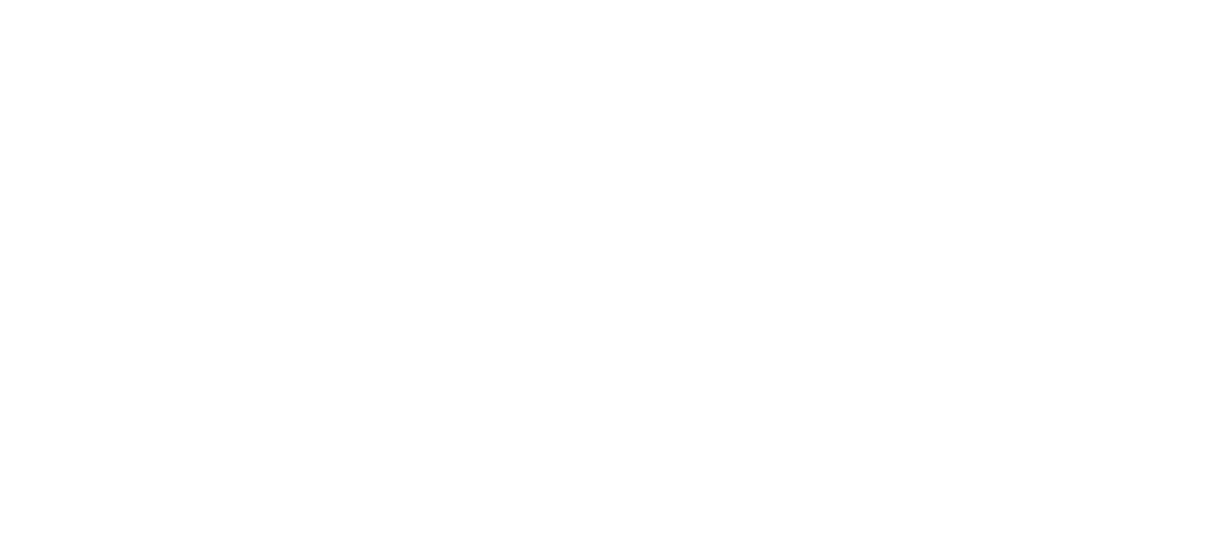 scroll, scrollTop: 0, scrollLeft: 0, axis: both 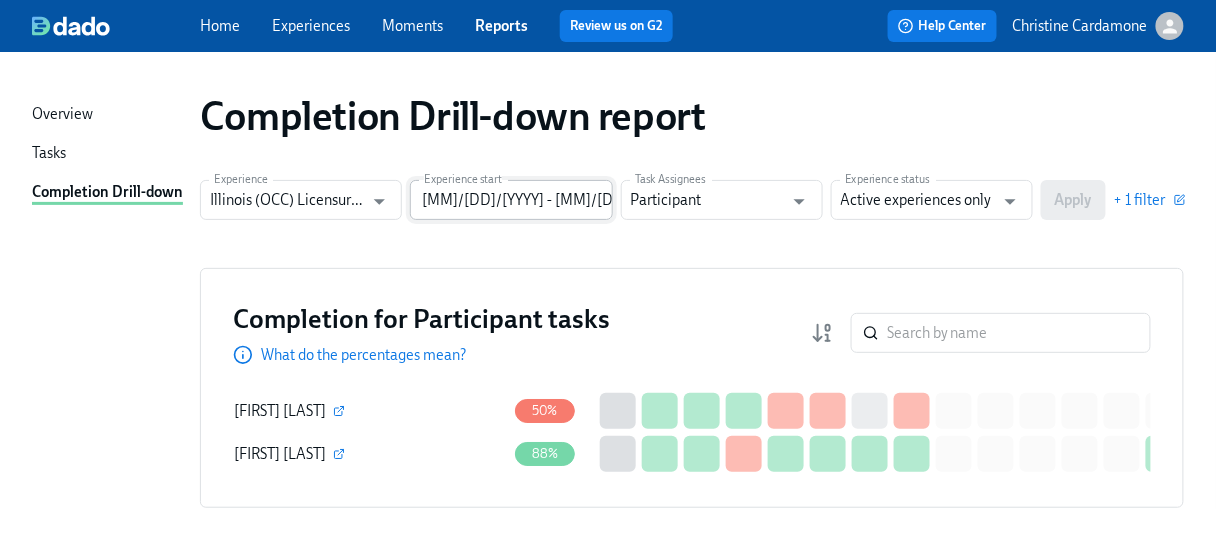 click on "[MM]/[DD]/[YYYY] - [MM]/[DD]/[YYYY]" at bounding box center (511, 200) 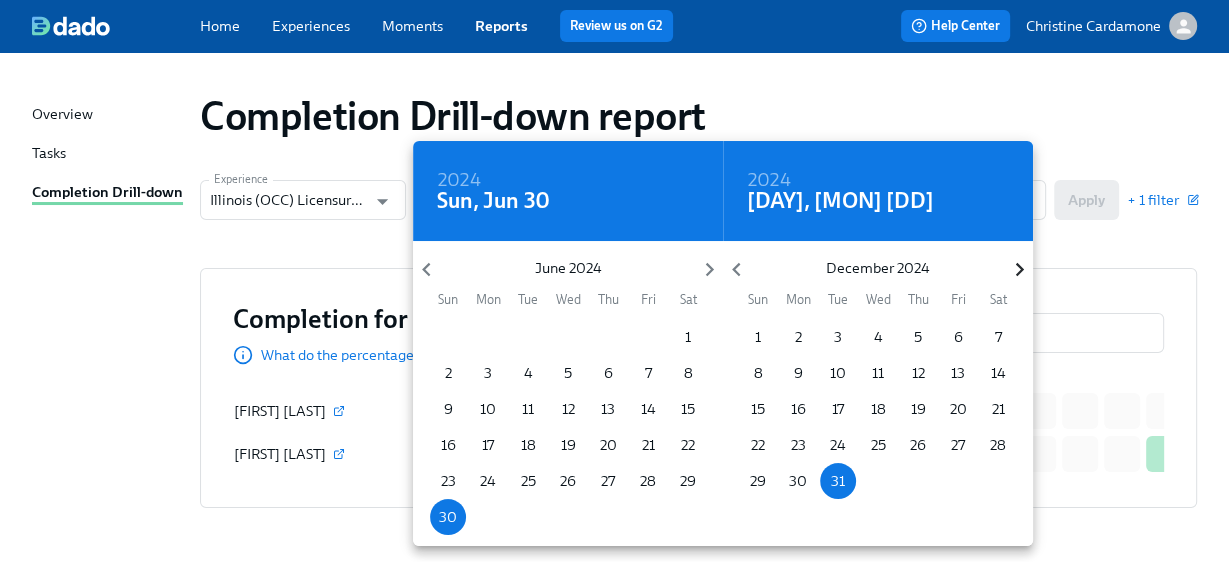 click 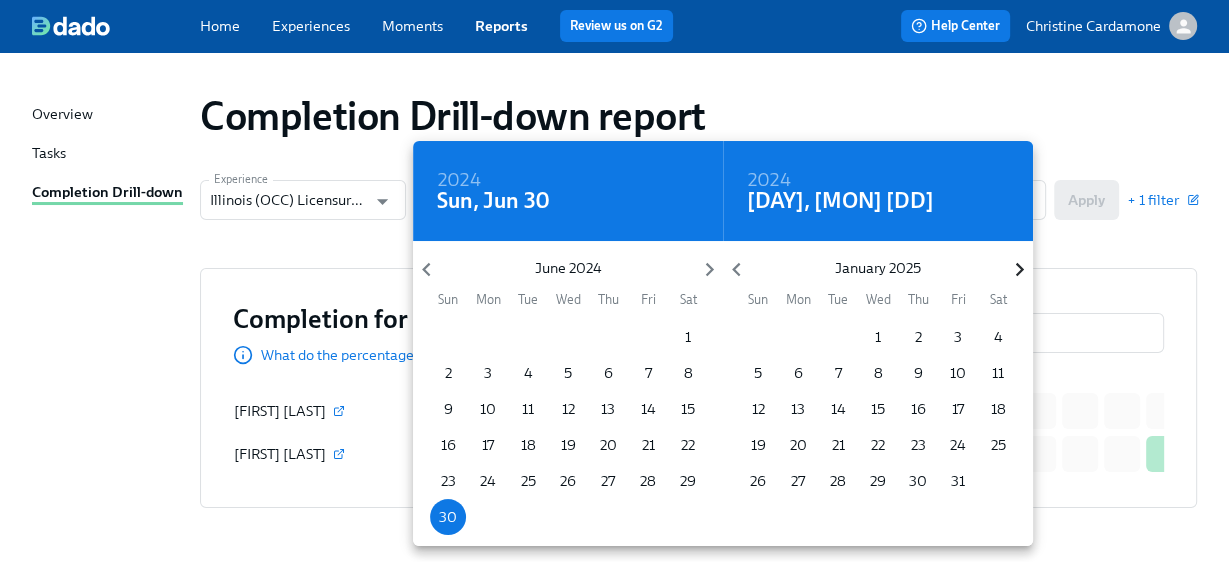click 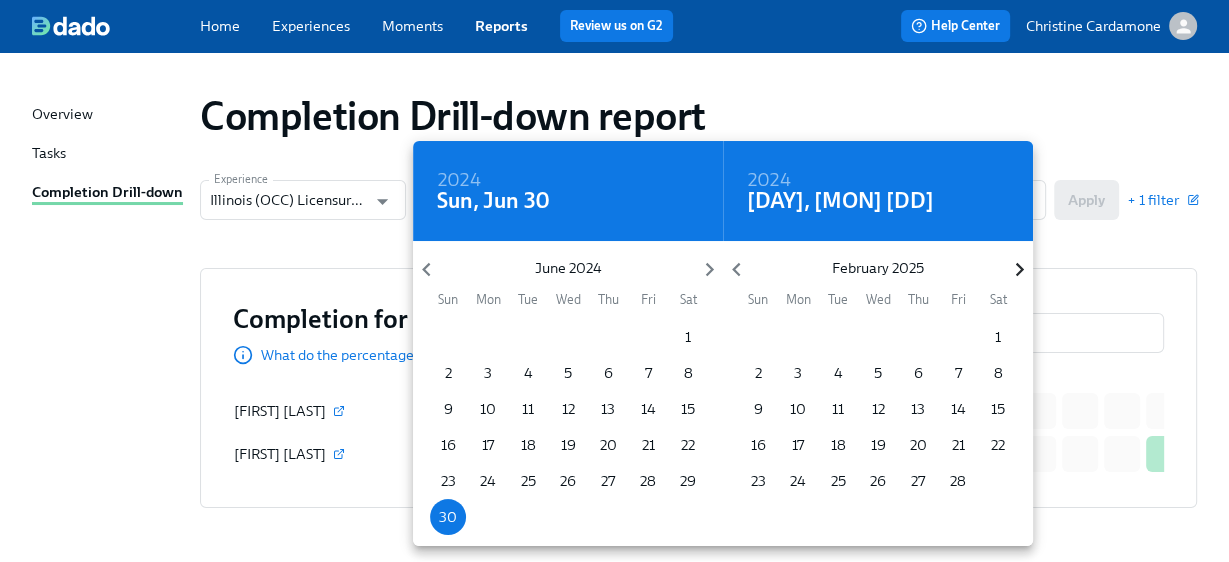 click 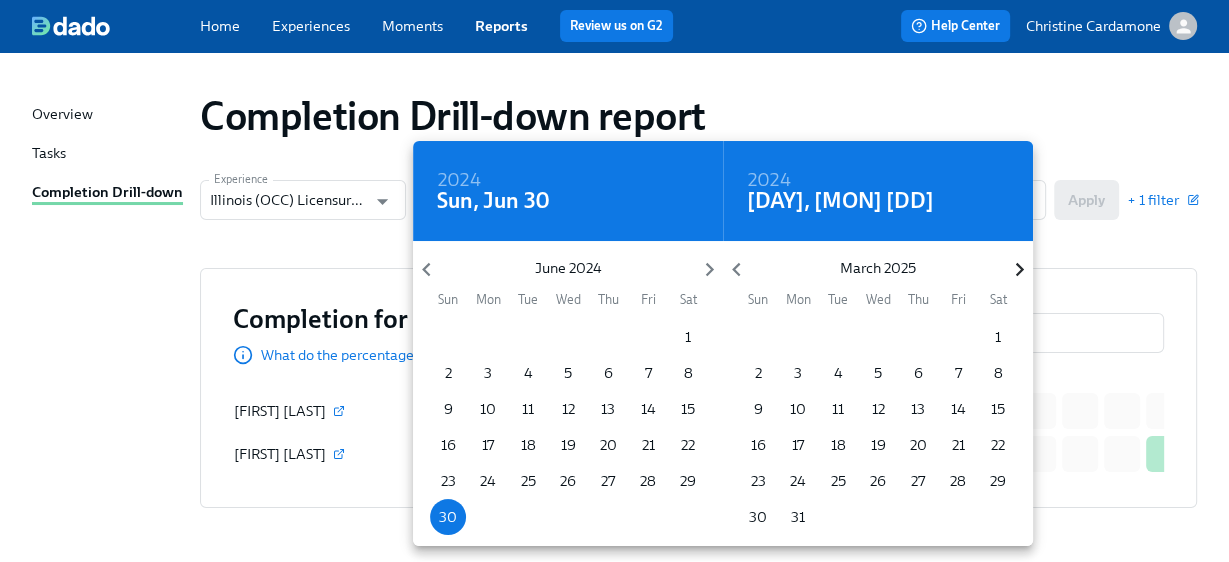 click 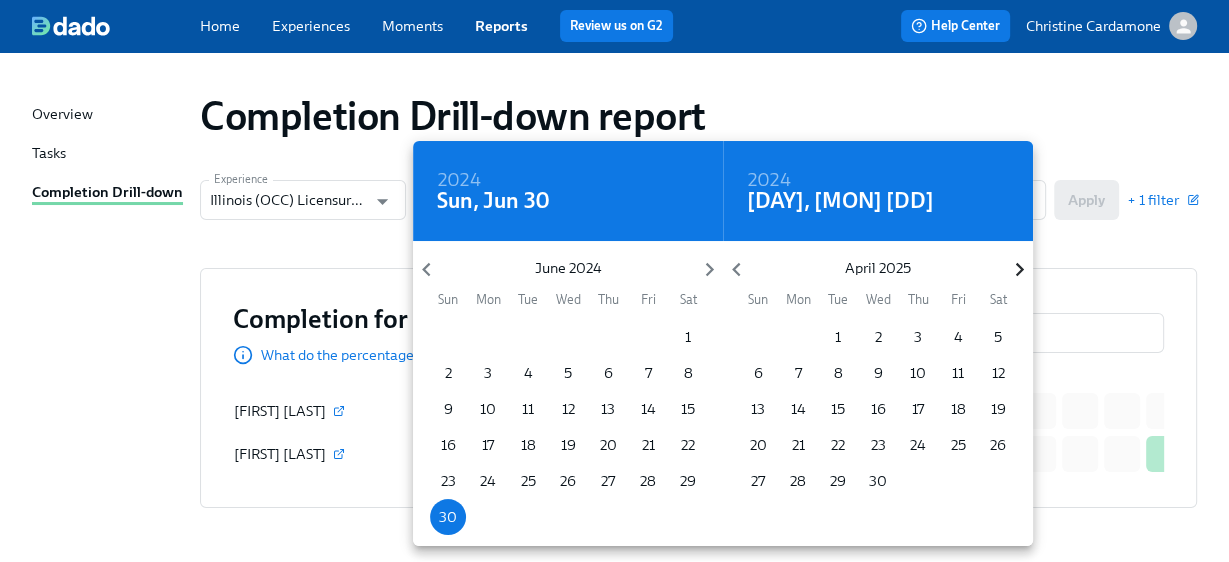 click 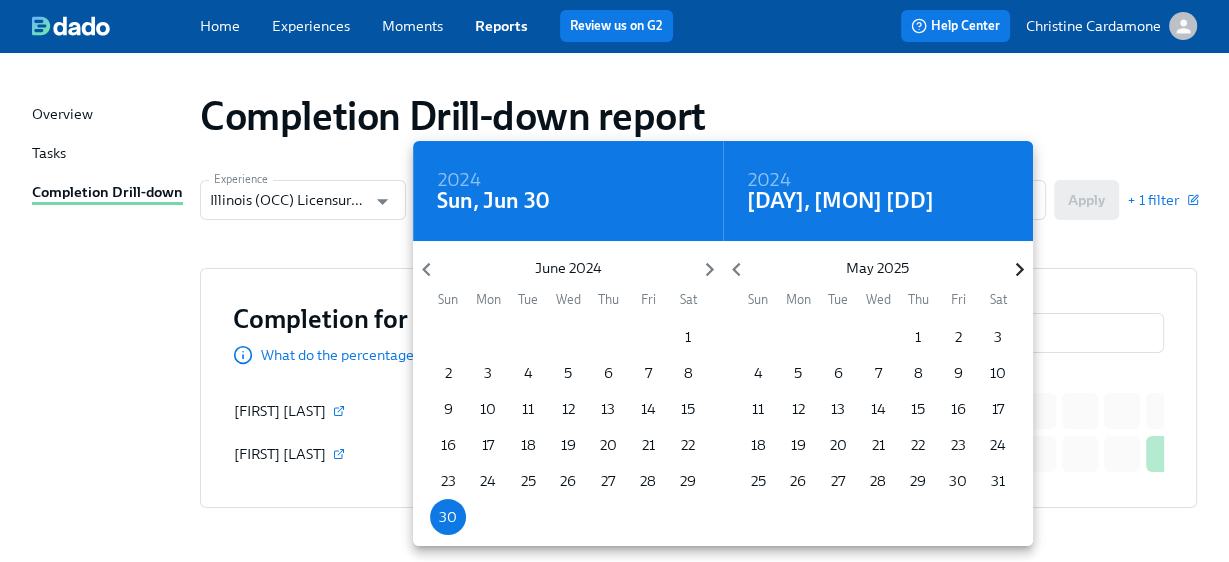 click 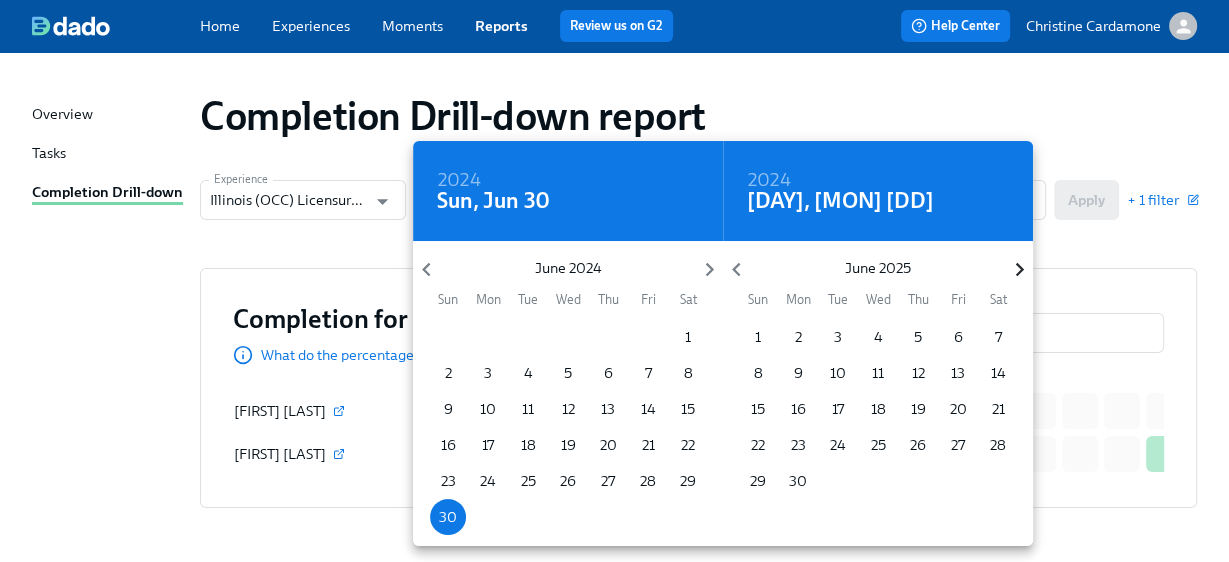 click 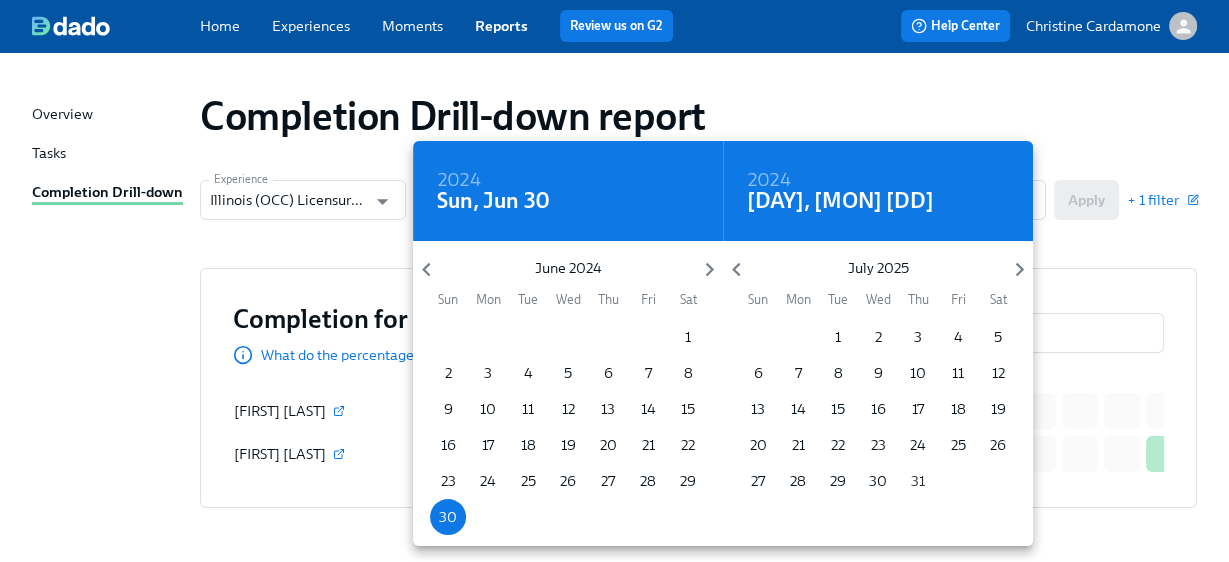 click on "31" at bounding box center [918, 481] 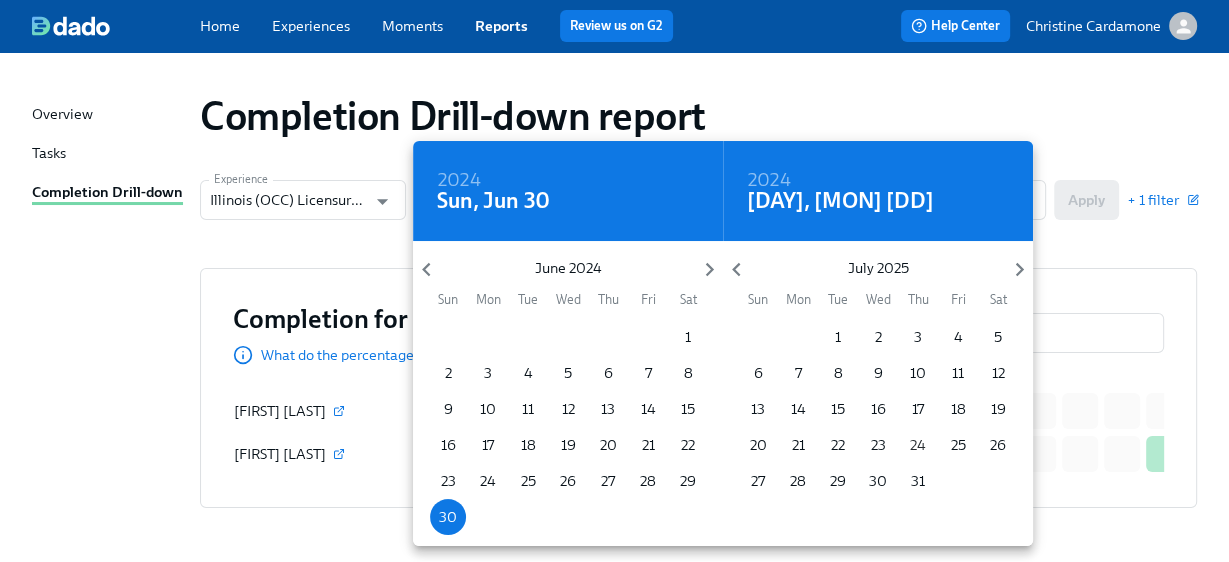 type on "[MM]/[DD]/[YYYY] - [MM]/[DD]/[YYYY]" 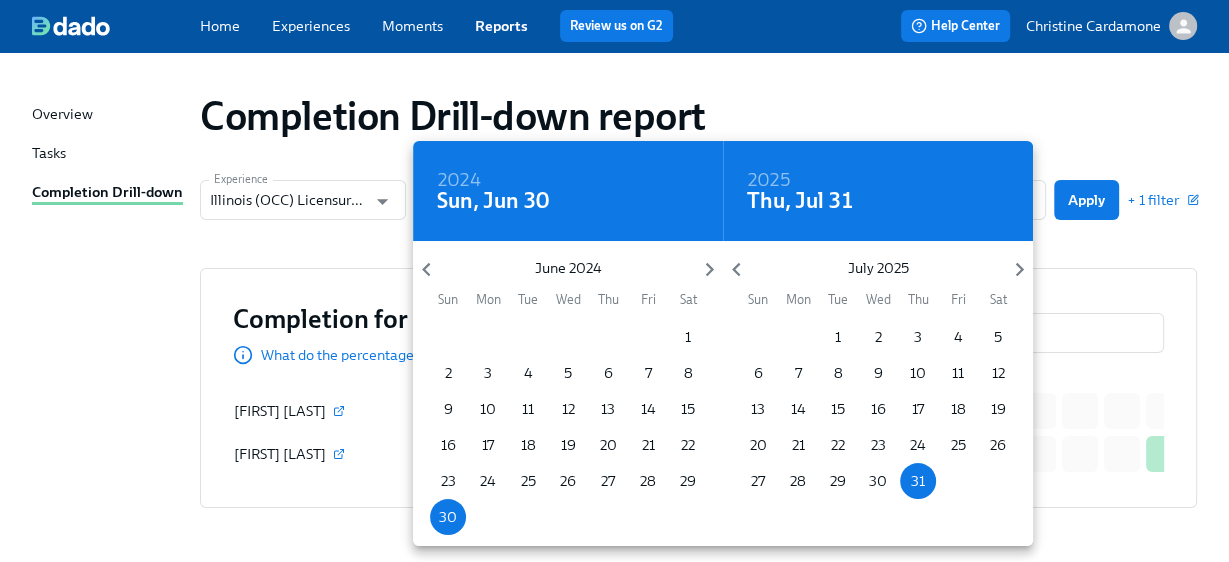 click at bounding box center (614, 281) 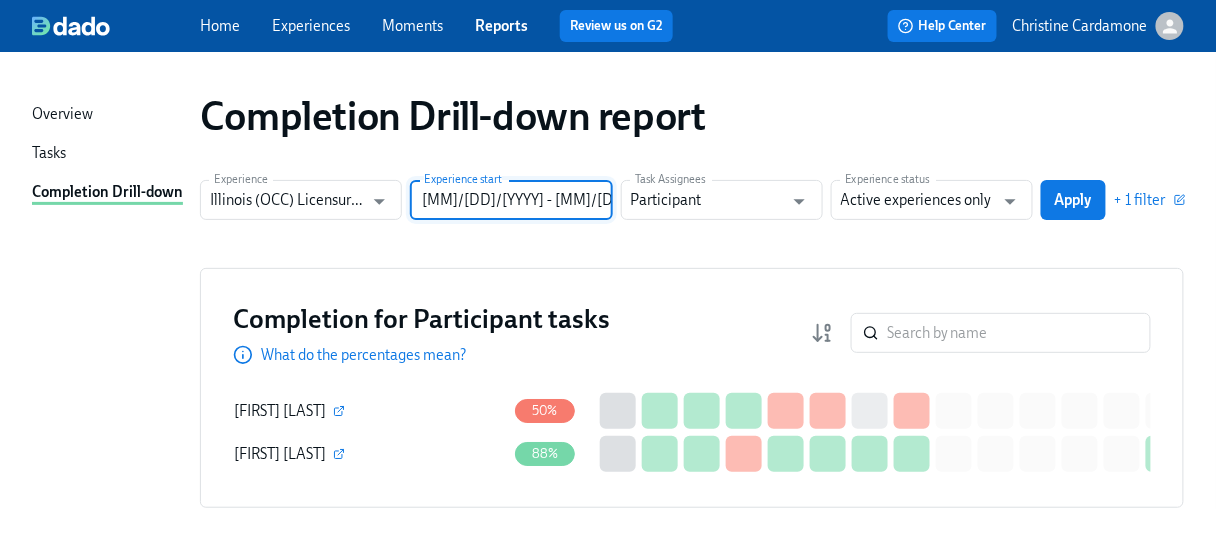 click on "Apply" at bounding box center (1073, 200) 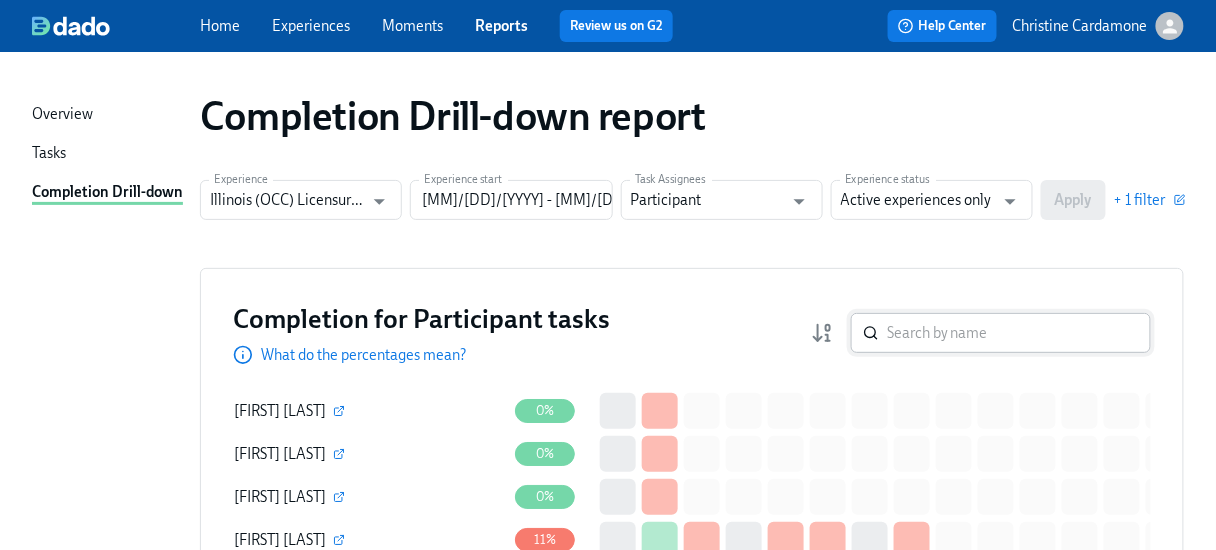 click at bounding box center (1019, 333) 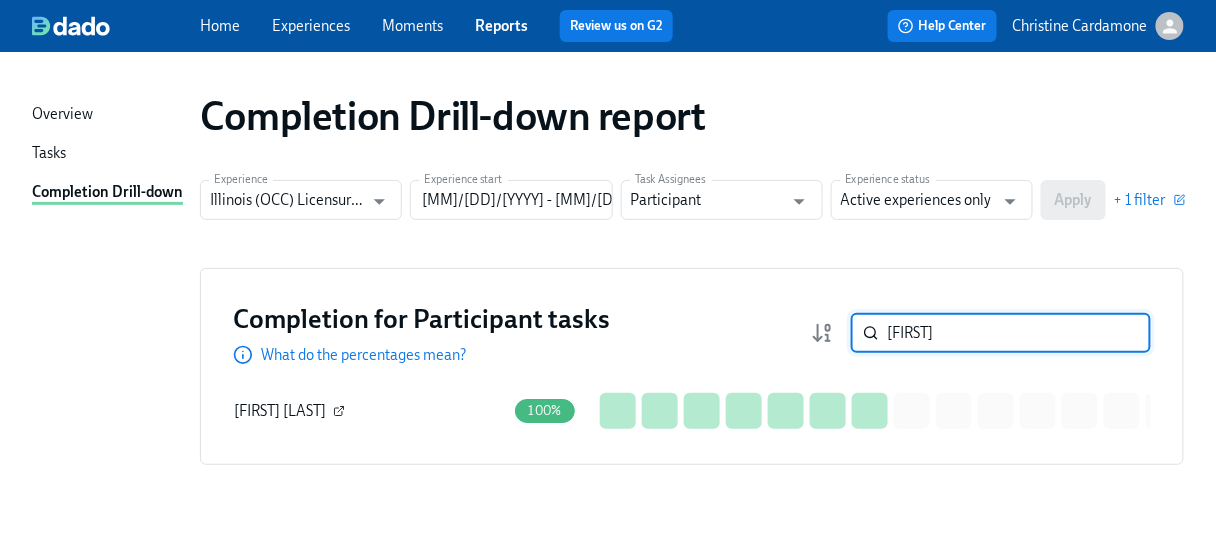 type on "[FIRST]" 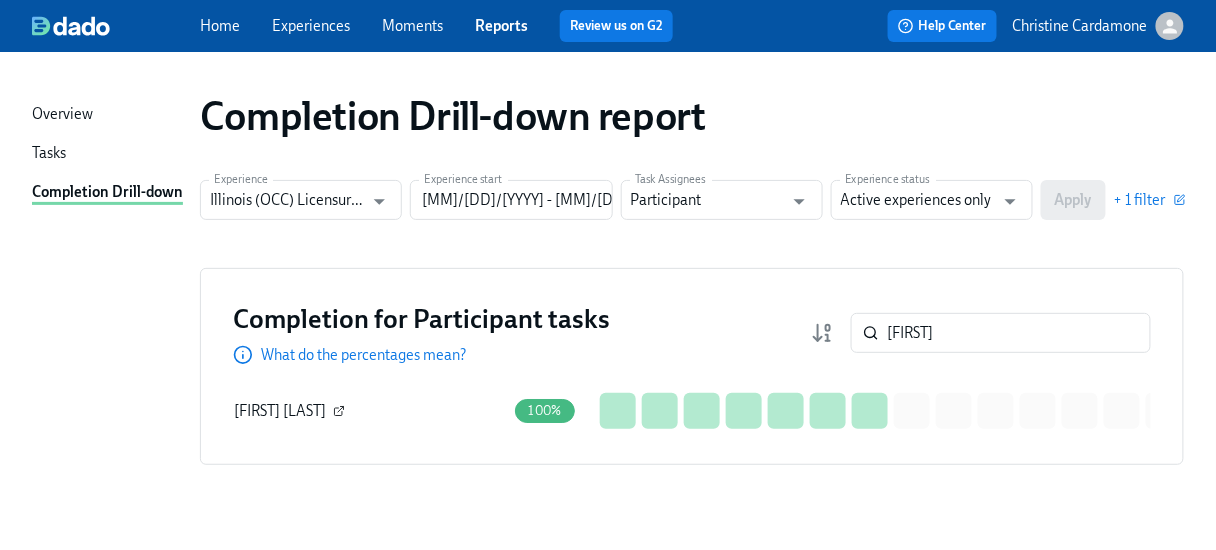 click 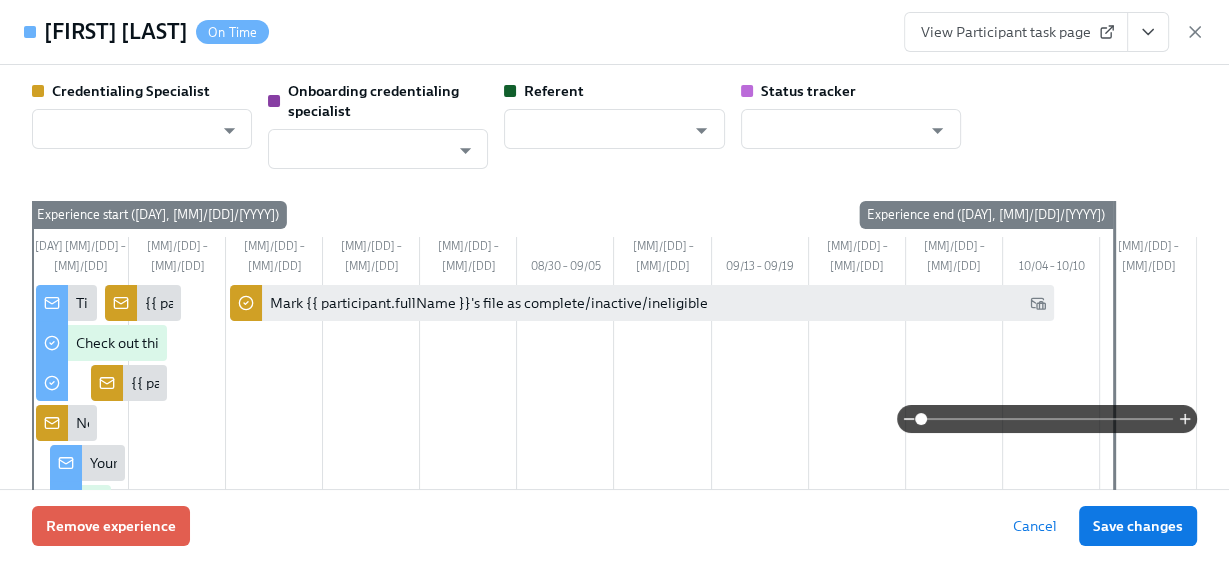type on "Christine Cardamone" 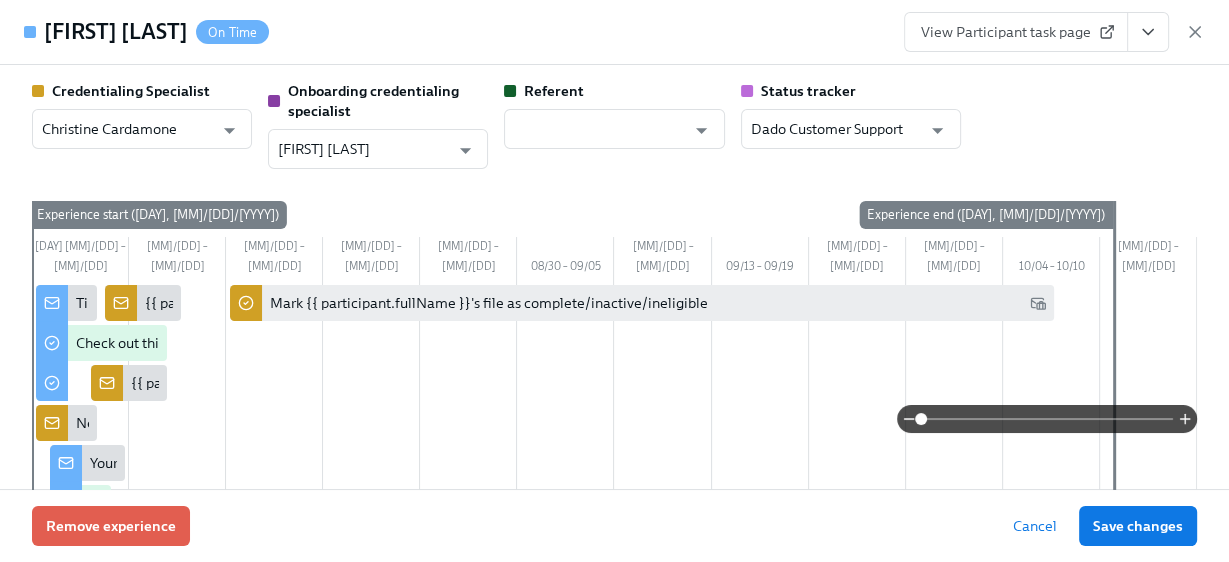 click on "View Participant task page" at bounding box center [1016, 32] 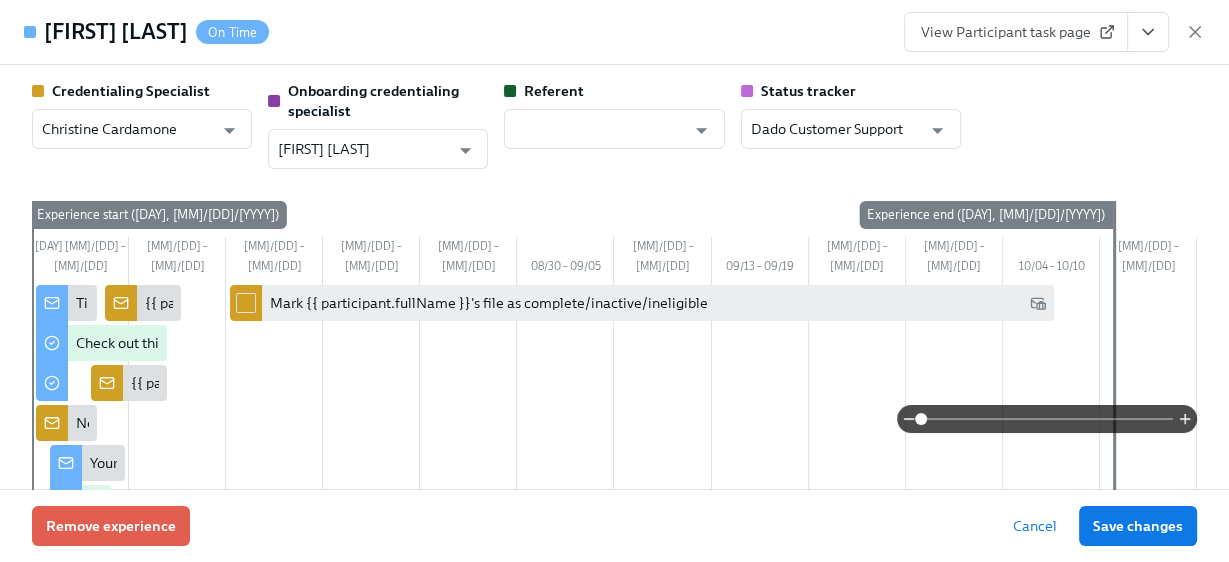click 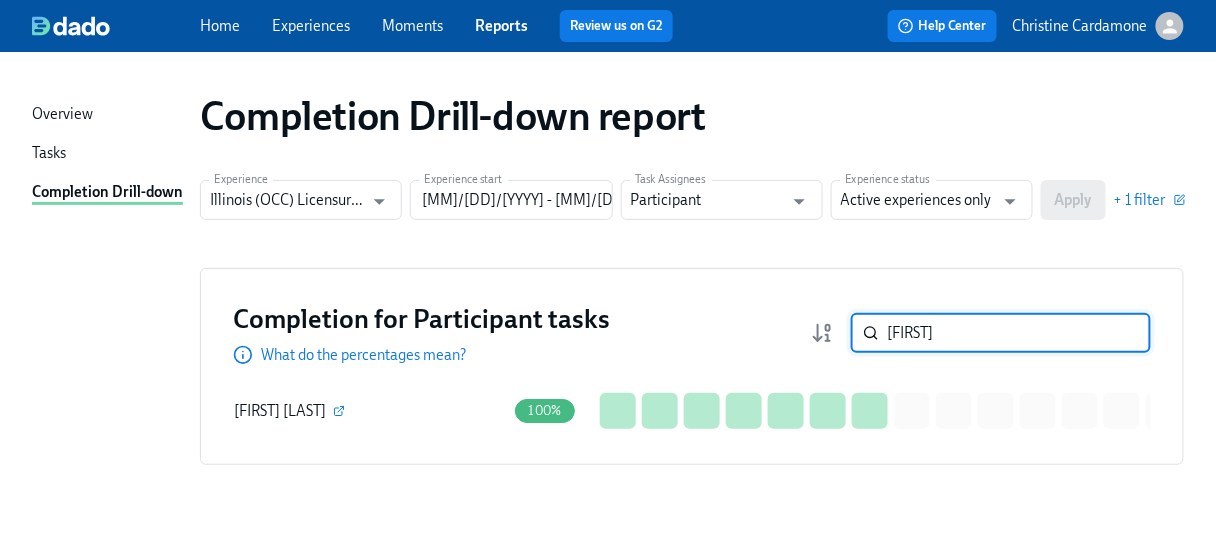 drag, startPoint x: 944, startPoint y: 325, endPoint x: 865, endPoint y: 331, distance: 79.22752 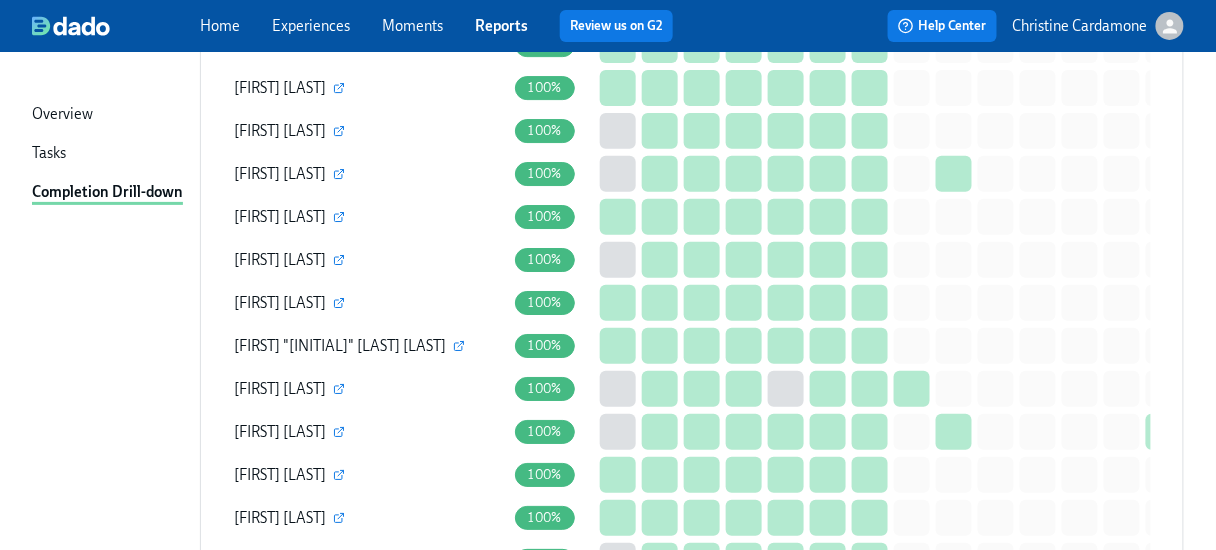 scroll, scrollTop: 1840, scrollLeft: 0, axis: vertical 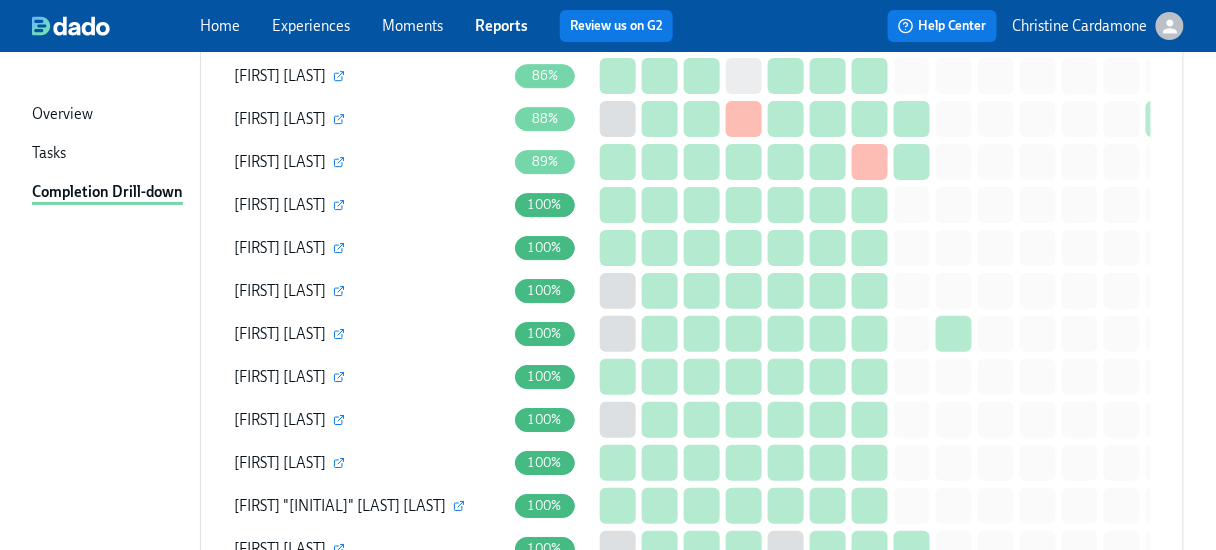 type 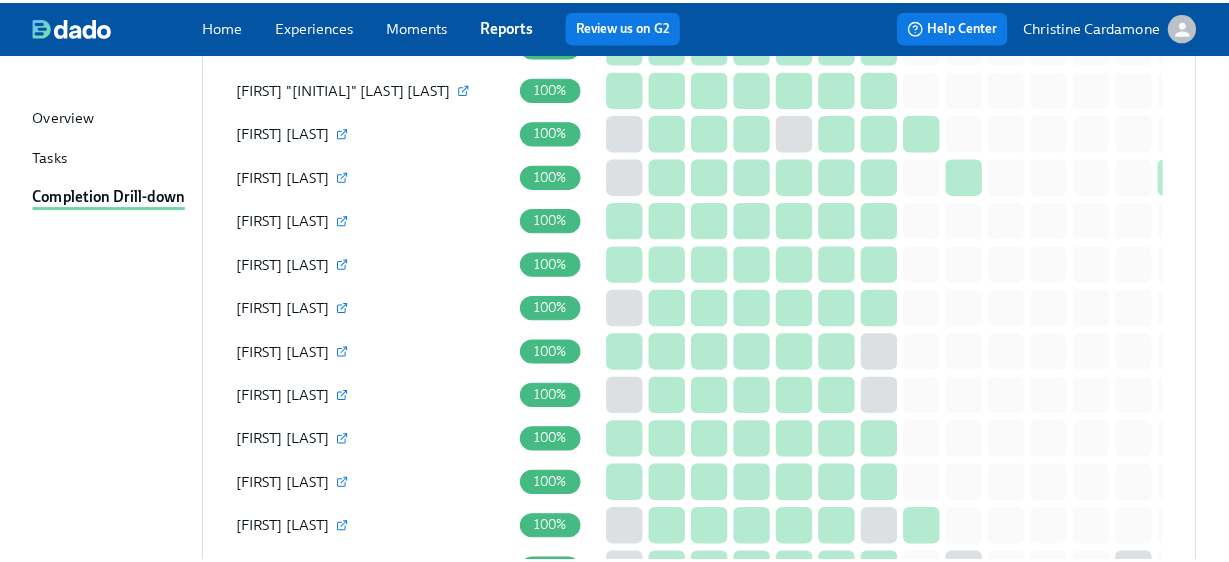 scroll, scrollTop: 2179, scrollLeft: 0, axis: vertical 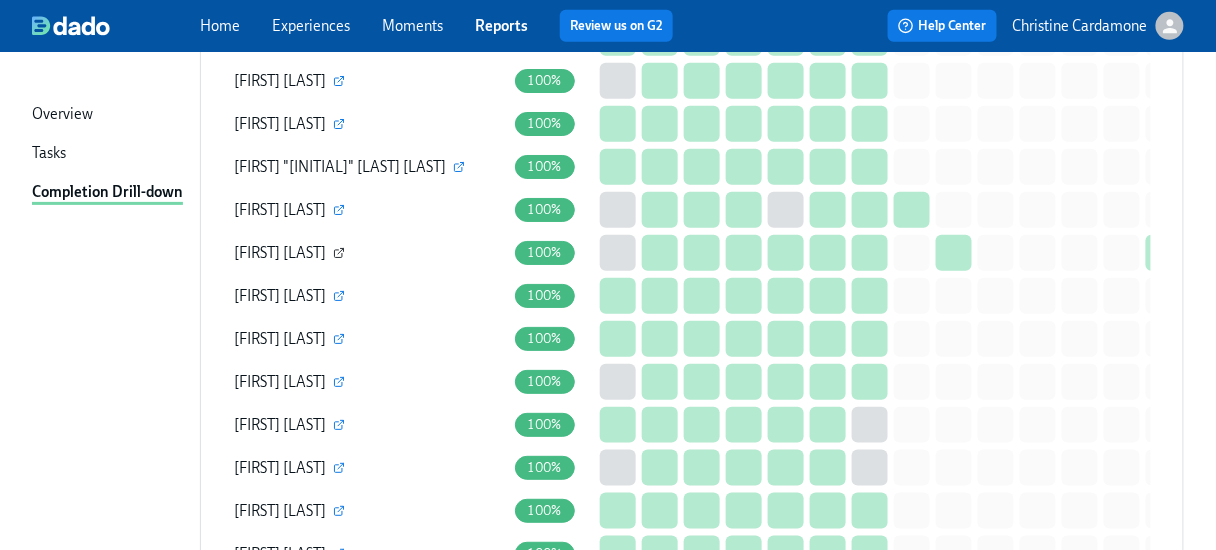 click 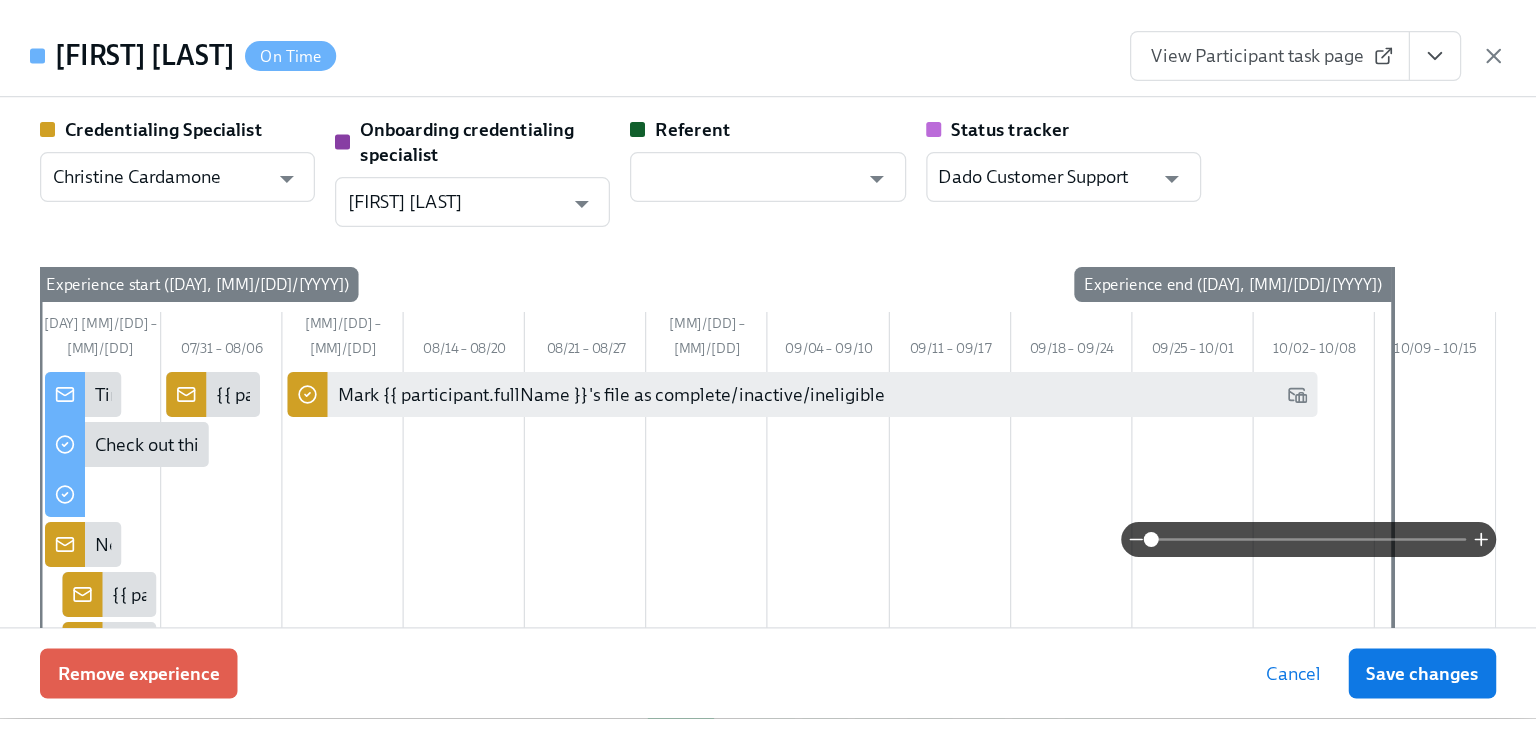 scroll, scrollTop: 2180, scrollLeft: 0, axis: vertical 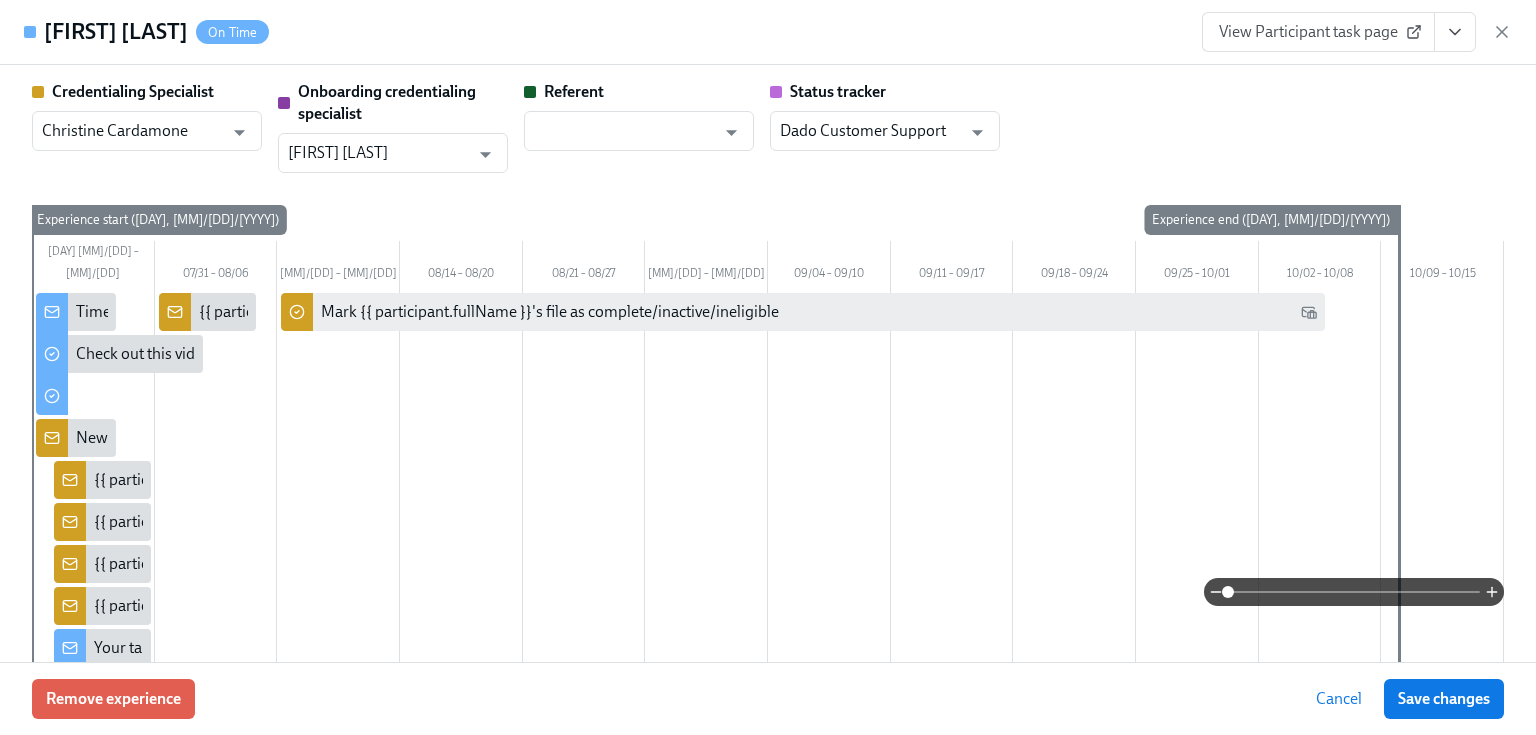click on "View Participant task page" at bounding box center [1318, 32] 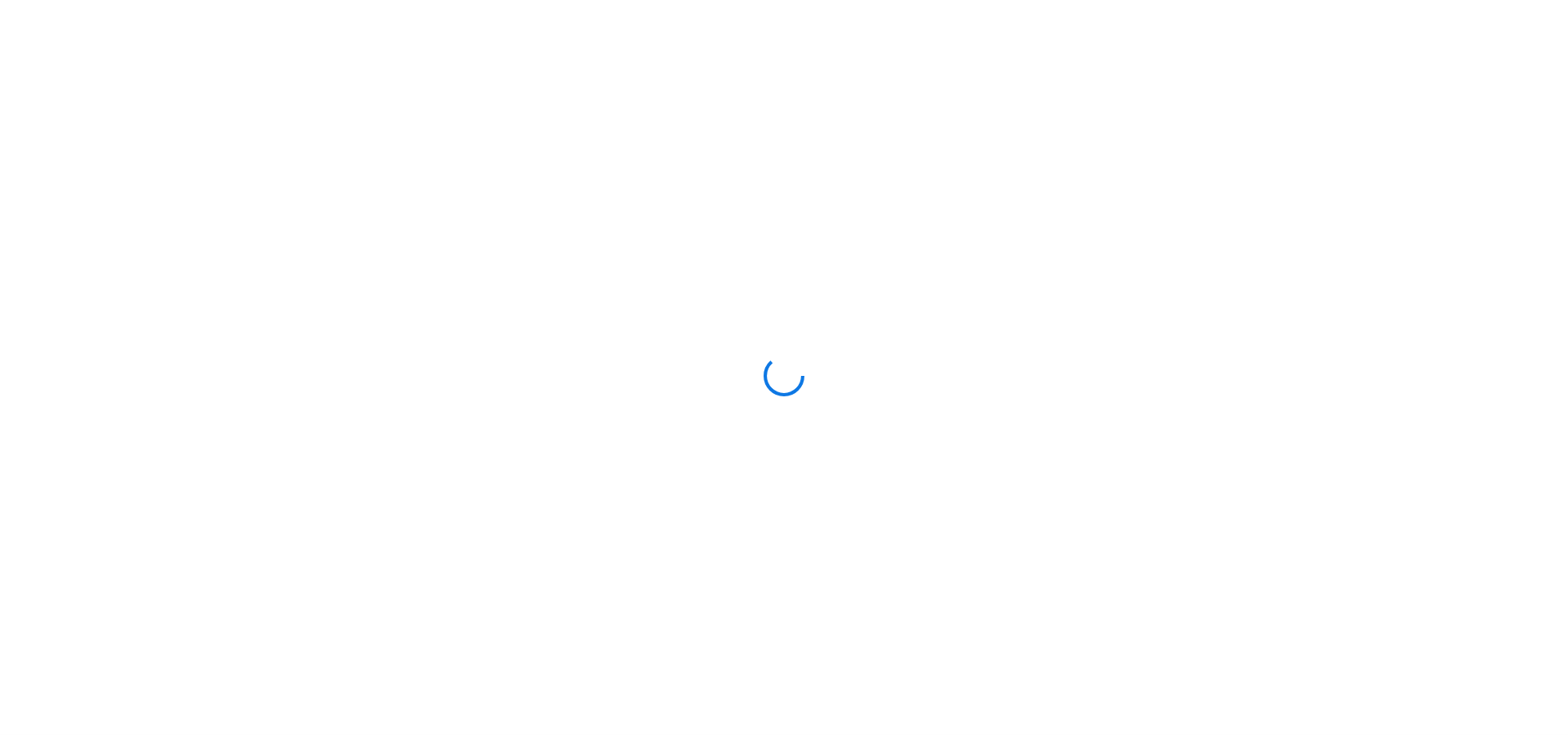 scroll, scrollTop: 0, scrollLeft: 0, axis: both 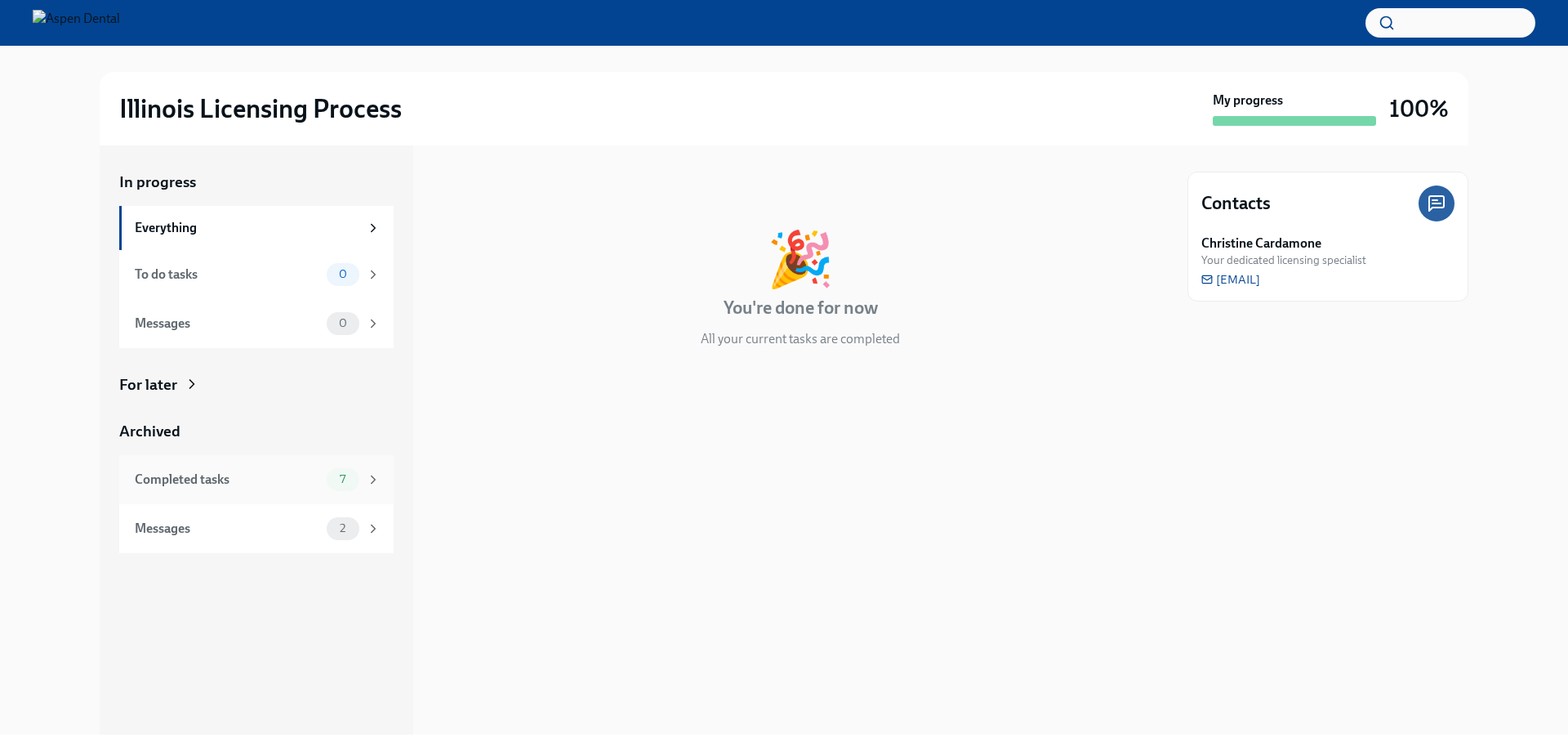 click on "Completed tasks" at bounding box center [227, 480] 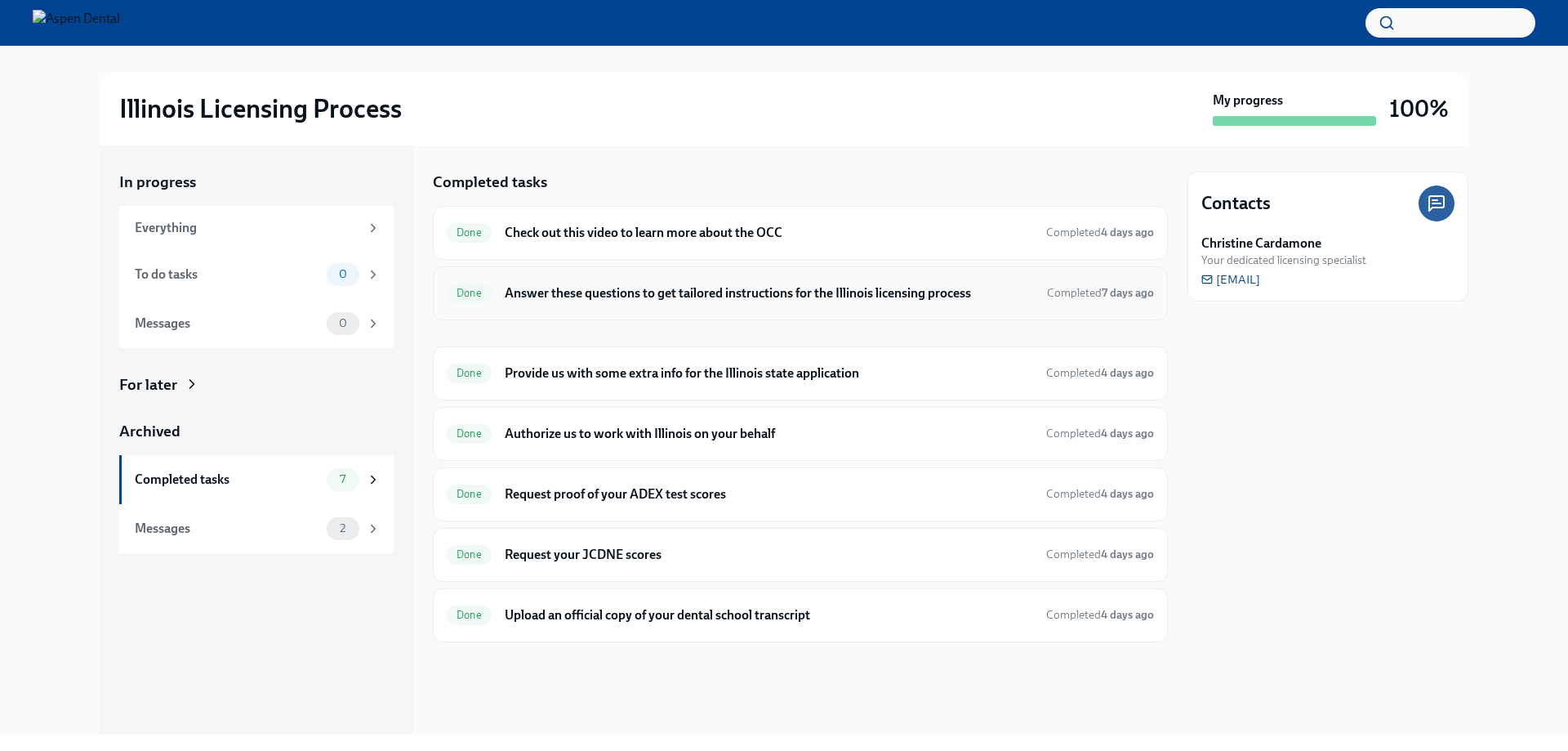 click on "Answer these questions to get tailored instructions for the Illinois licensing process" at bounding box center (769, 293) 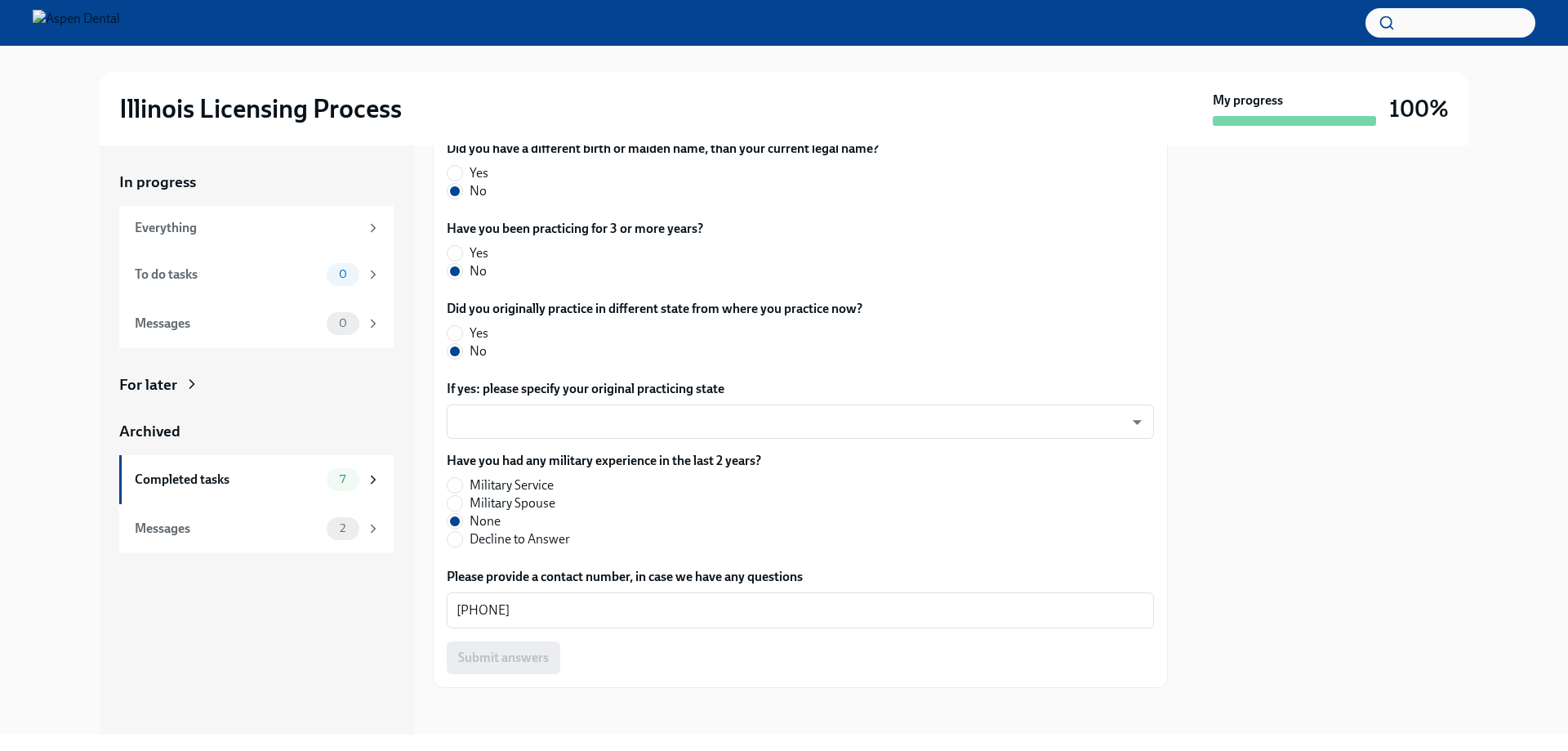 scroll, scrollTop: 748, scrollLeft: 0, axis: vertical 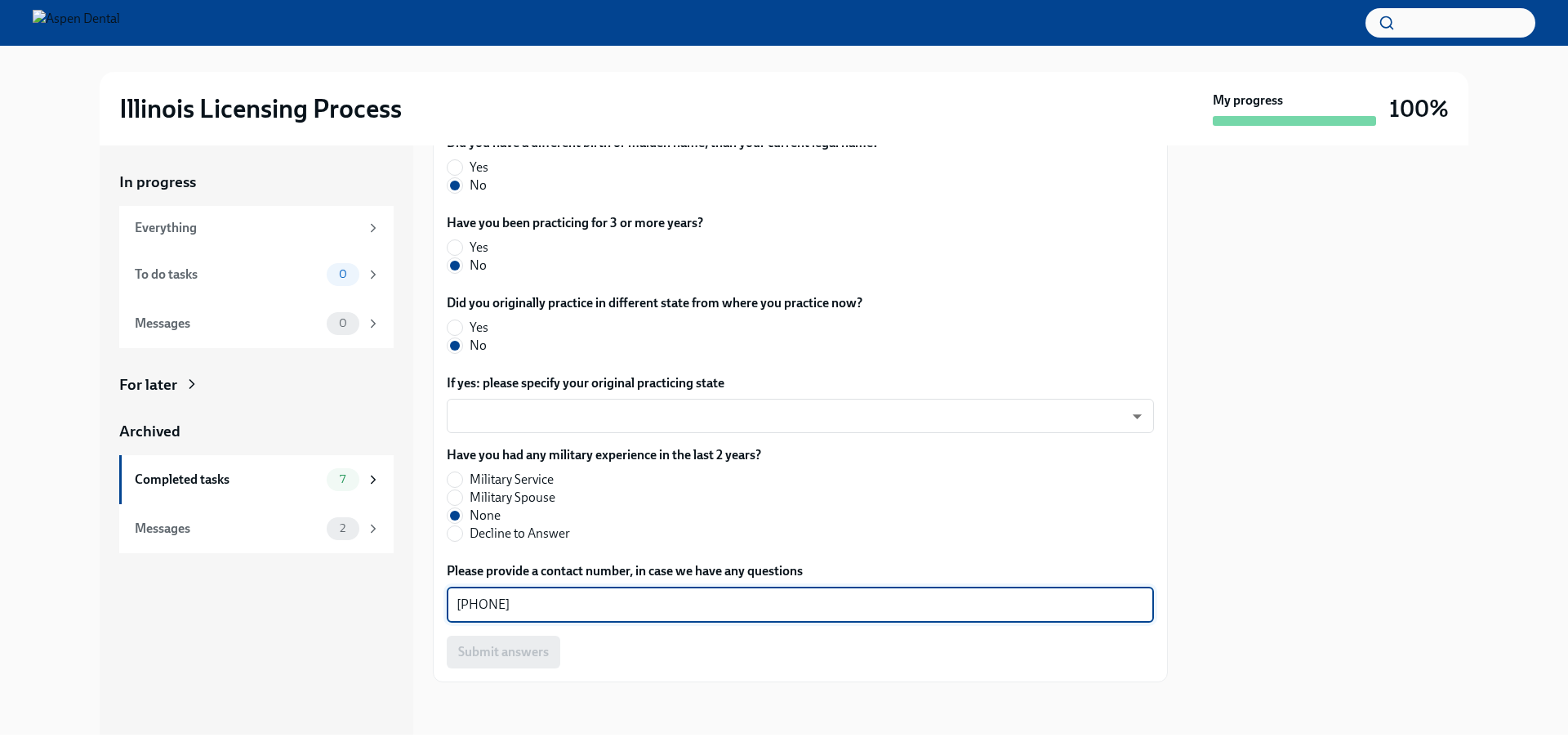 drag, startPoint x: 543, startPoint y: 603, endPoint x: 364, endPoint y: 598, distance: 179.06982 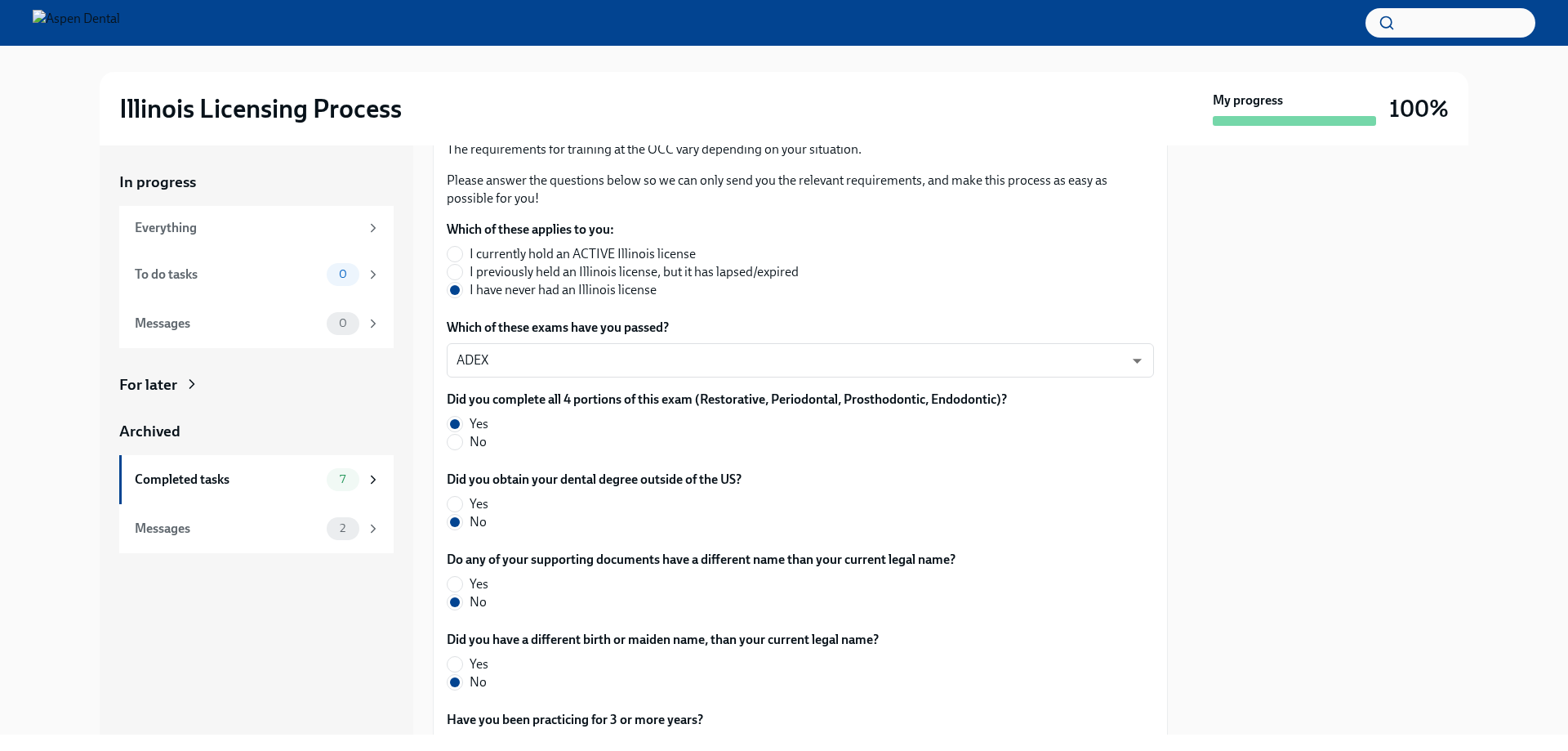 scroll, scrollTop: 94, scrollLeft: 0, axis: vertical 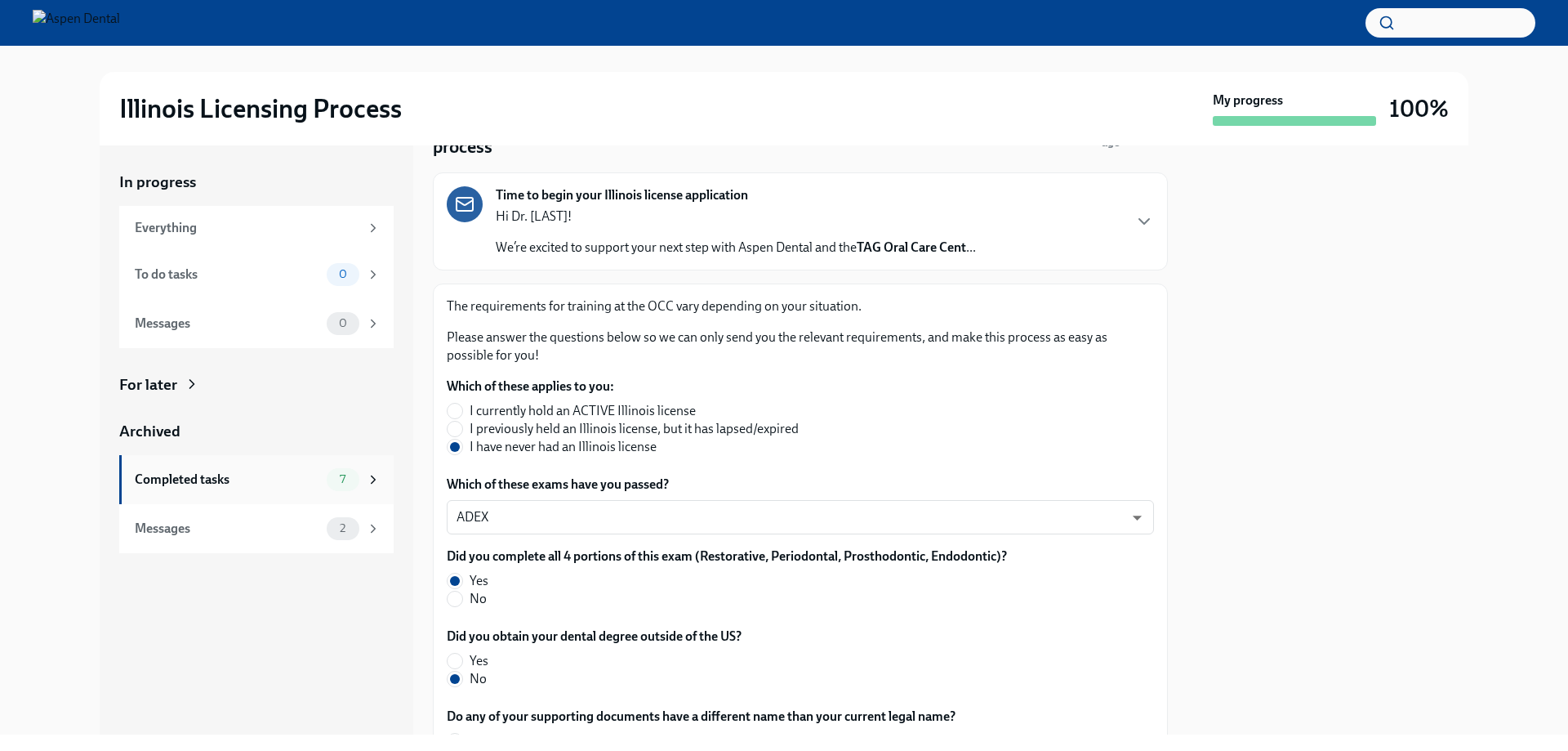 click on "Completed tasks" at bounding box center (227, 480) 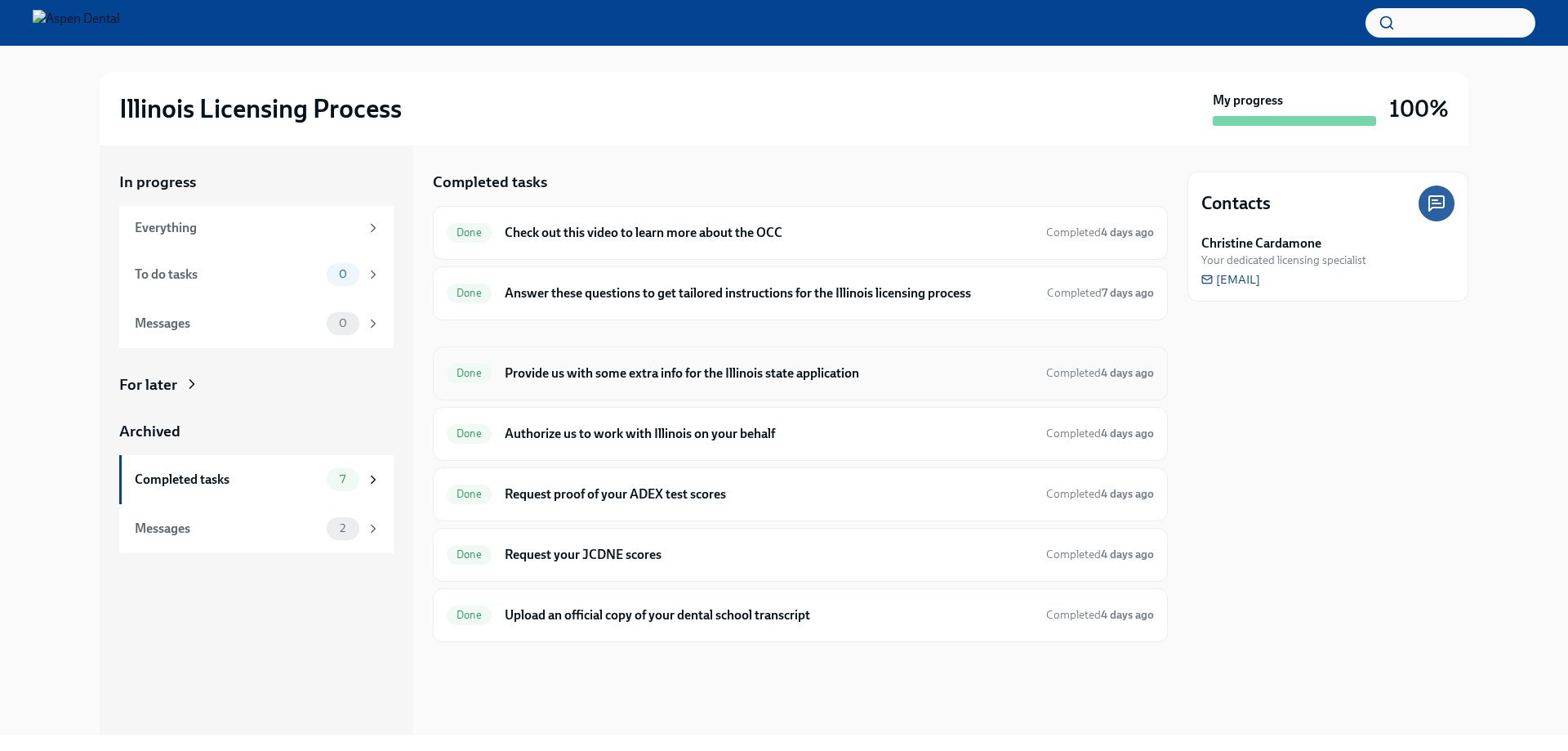 click on "Provide us with some extra info for the Illinois state application" at bounding box center (768, 373) 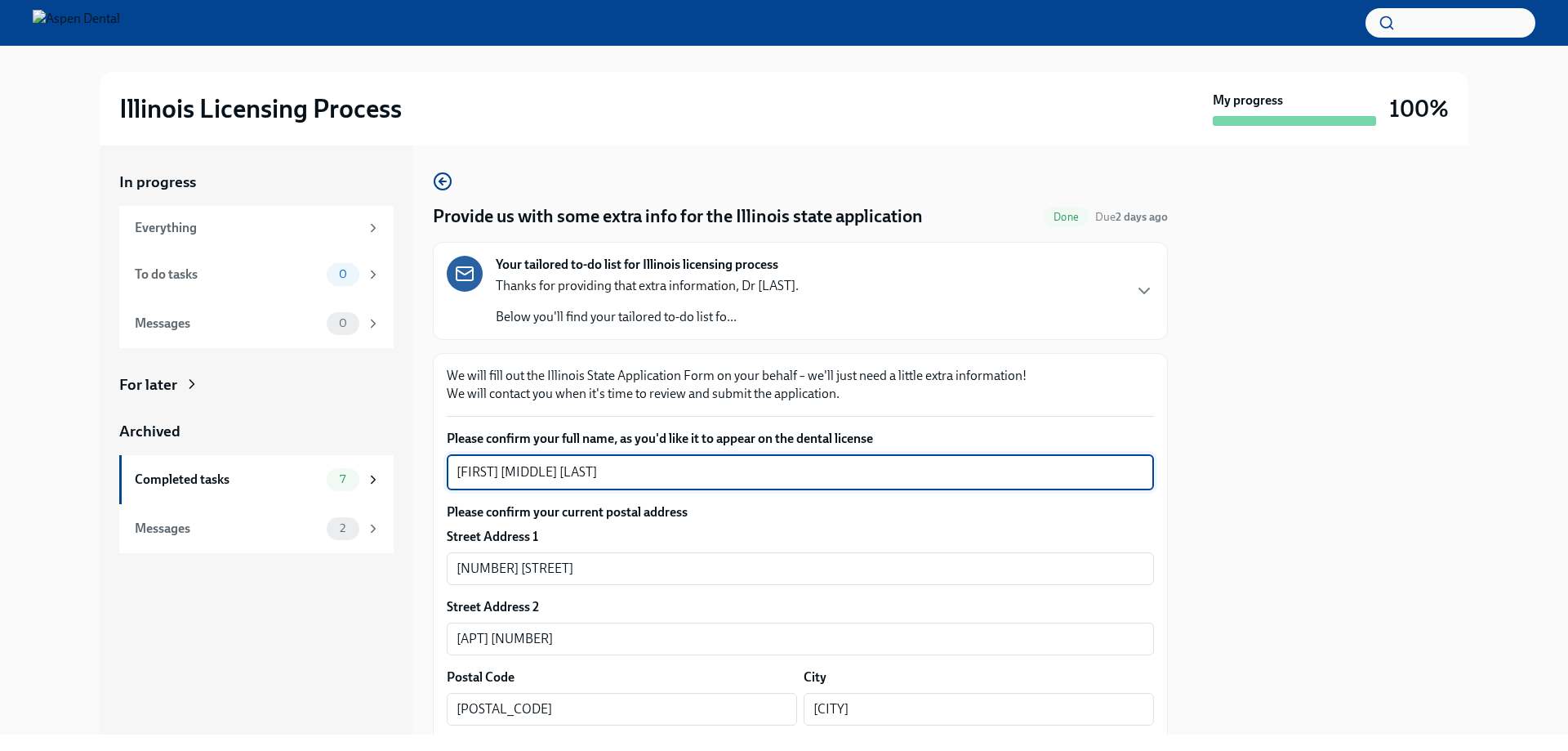 drag, startPoint x: 529, startPoint y: 472, endPoint x: 422, endPoint y: 475, distance: 107.04205 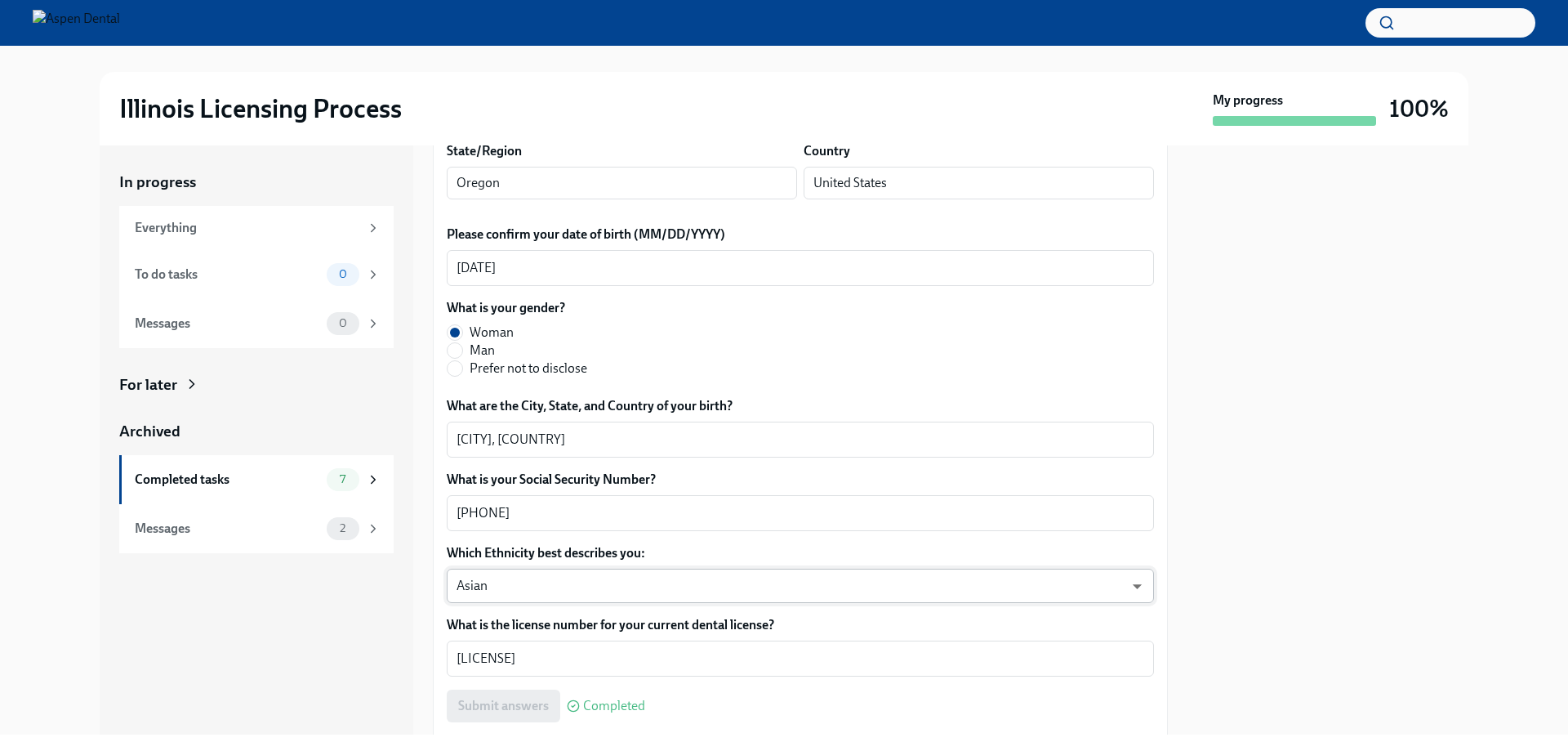 scroll, scrollTop: 654, scrollLeft: 0, axis: vertical 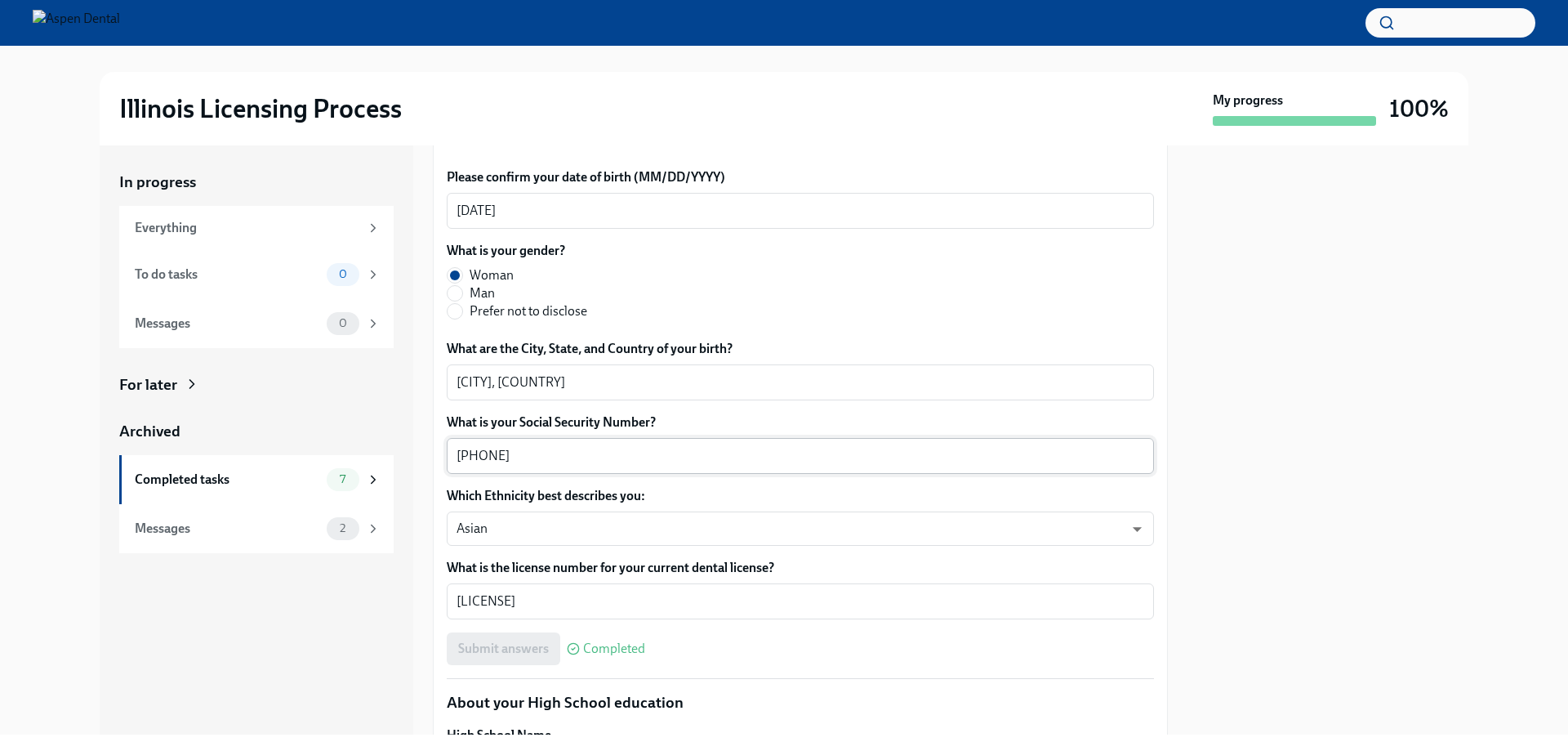 click on "586276427" at bounding box center [800, 456] 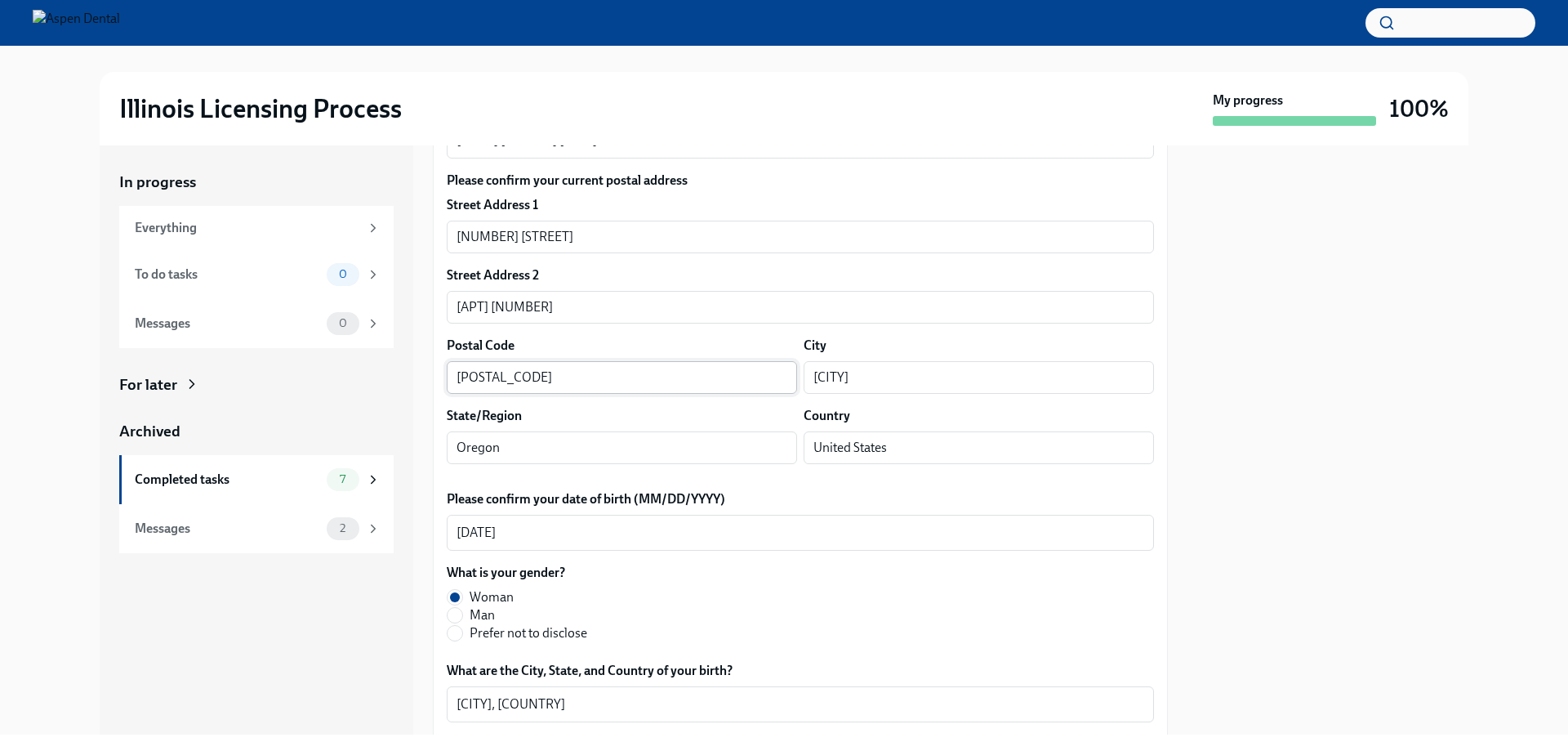 scroll, scrollTop: 327, scrollLeft: 0, axis: vertical 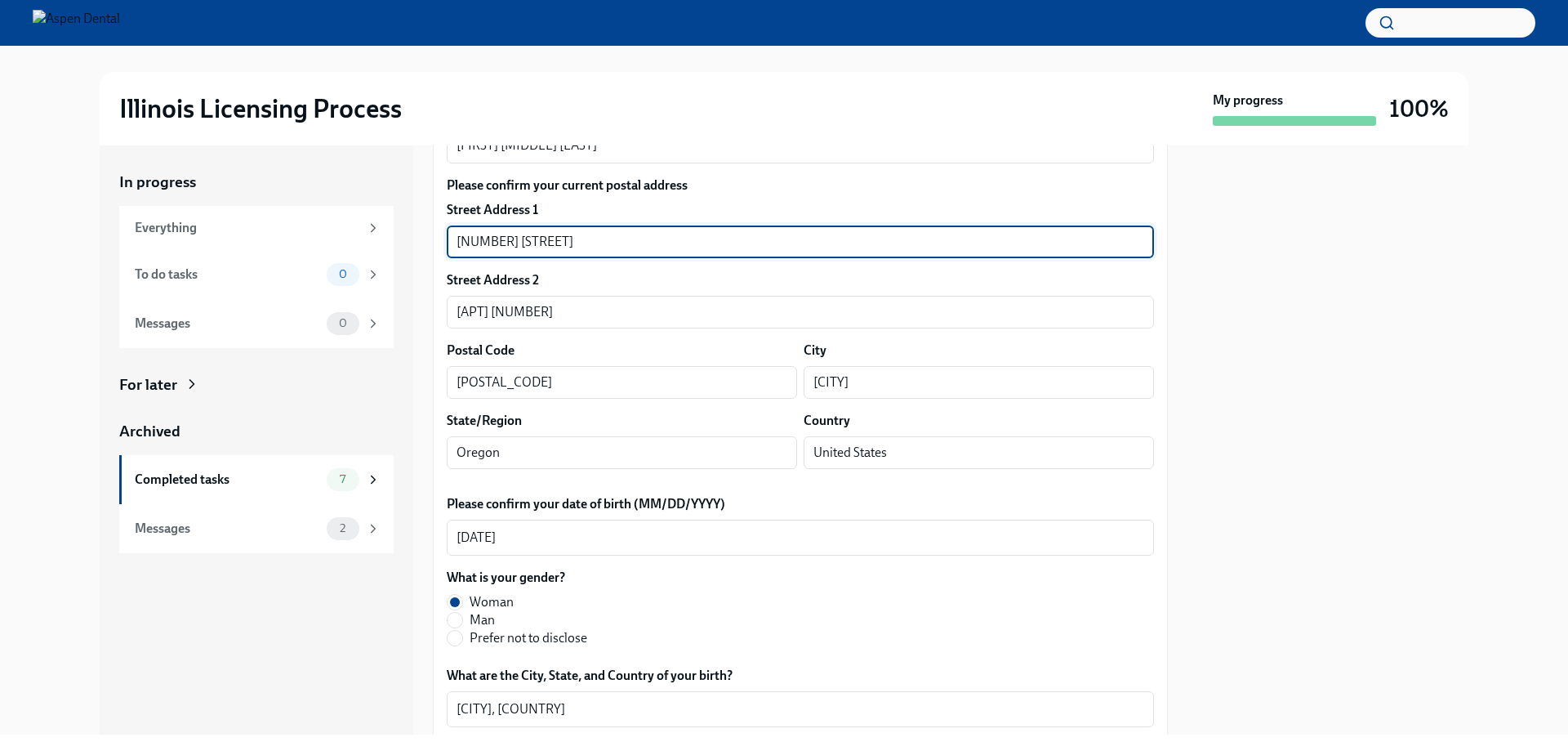 drag, startPoint x: 536, startPoint y: 242, endPoint x: 408, endPoint y: 243, distance: 128.0039 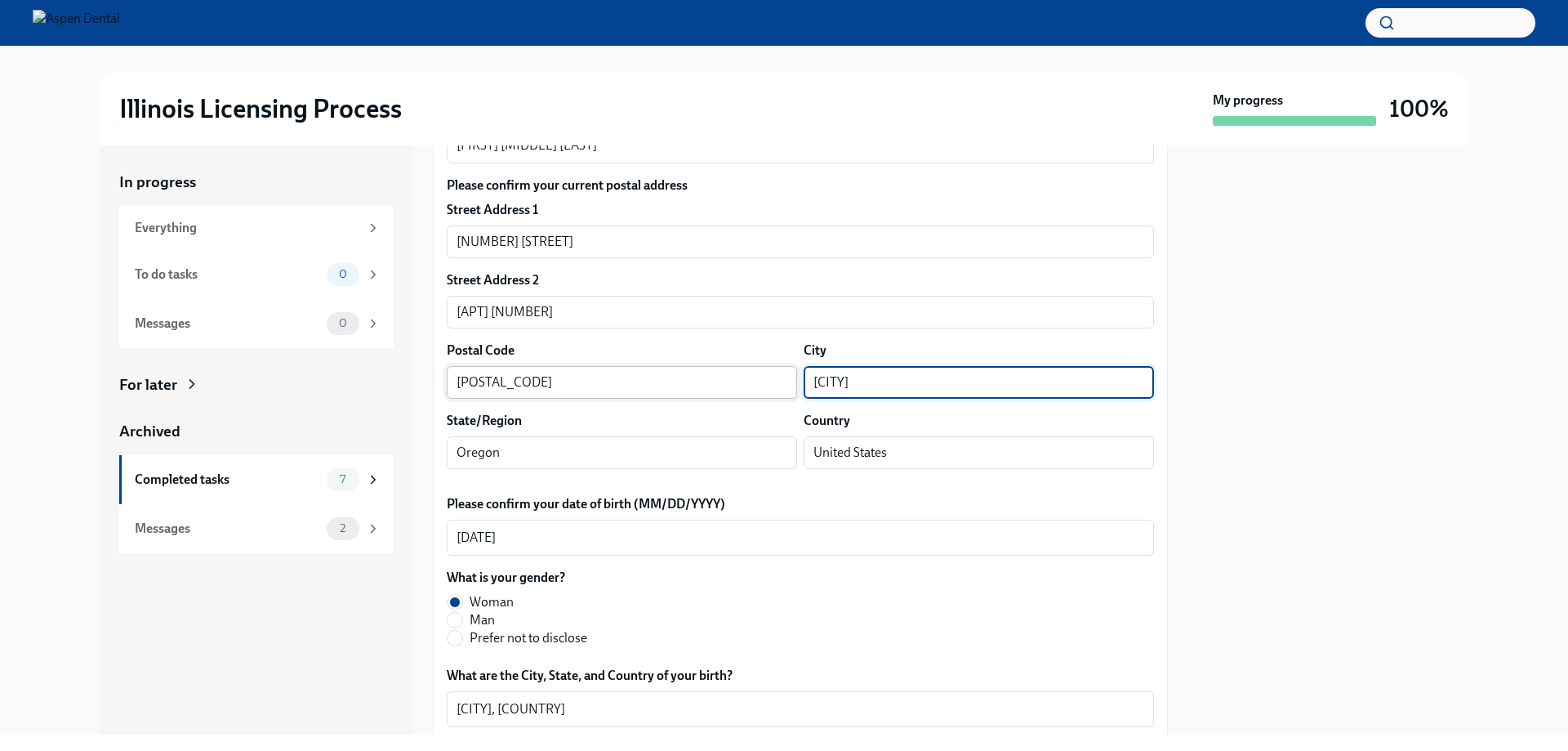 drag, startPoint x: 874, startPoint y: 376, endPoint x: 756, endPoint y: 379, distance: 118.03813 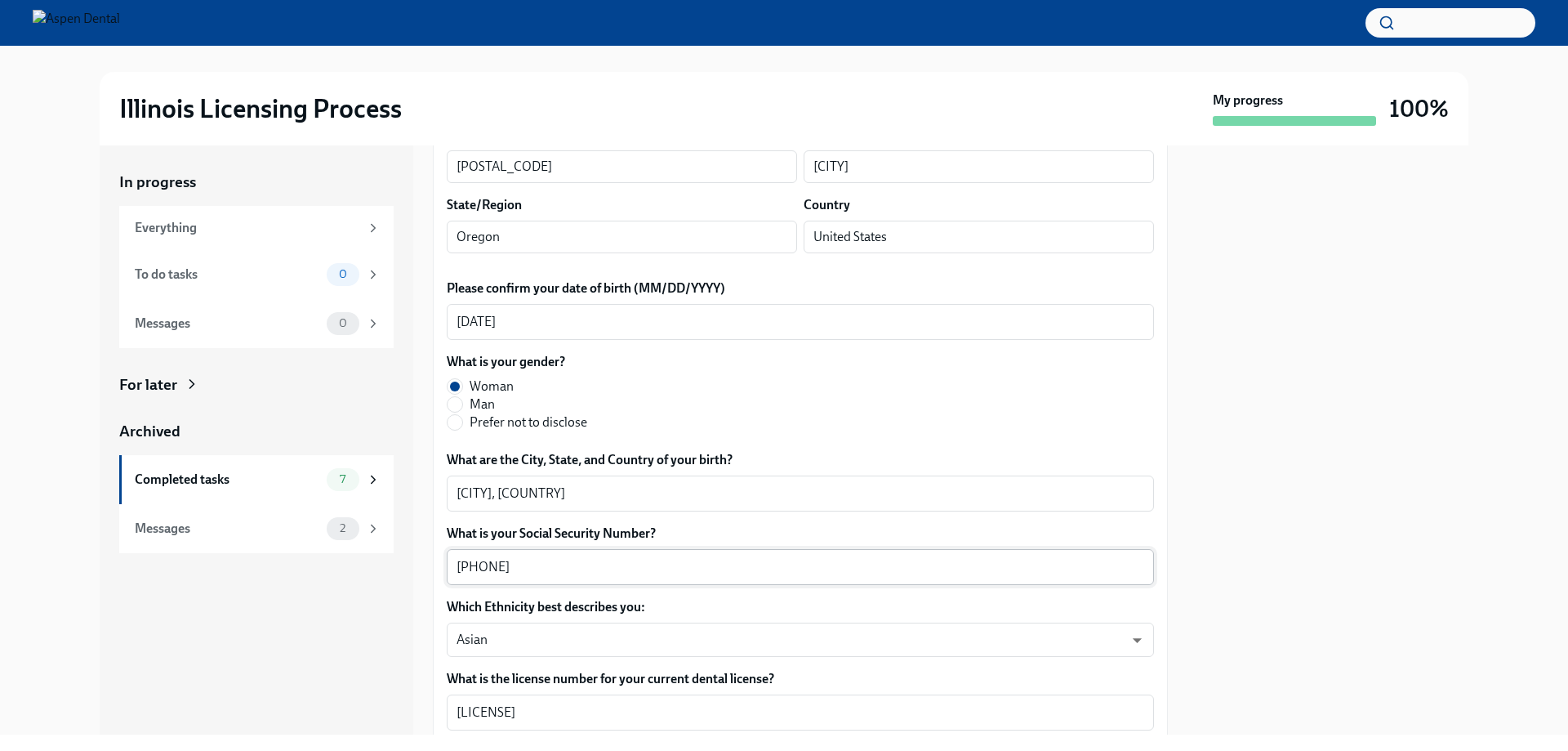 scroll, scrollTop: 572, scrollLeft: 0, axis: vertical 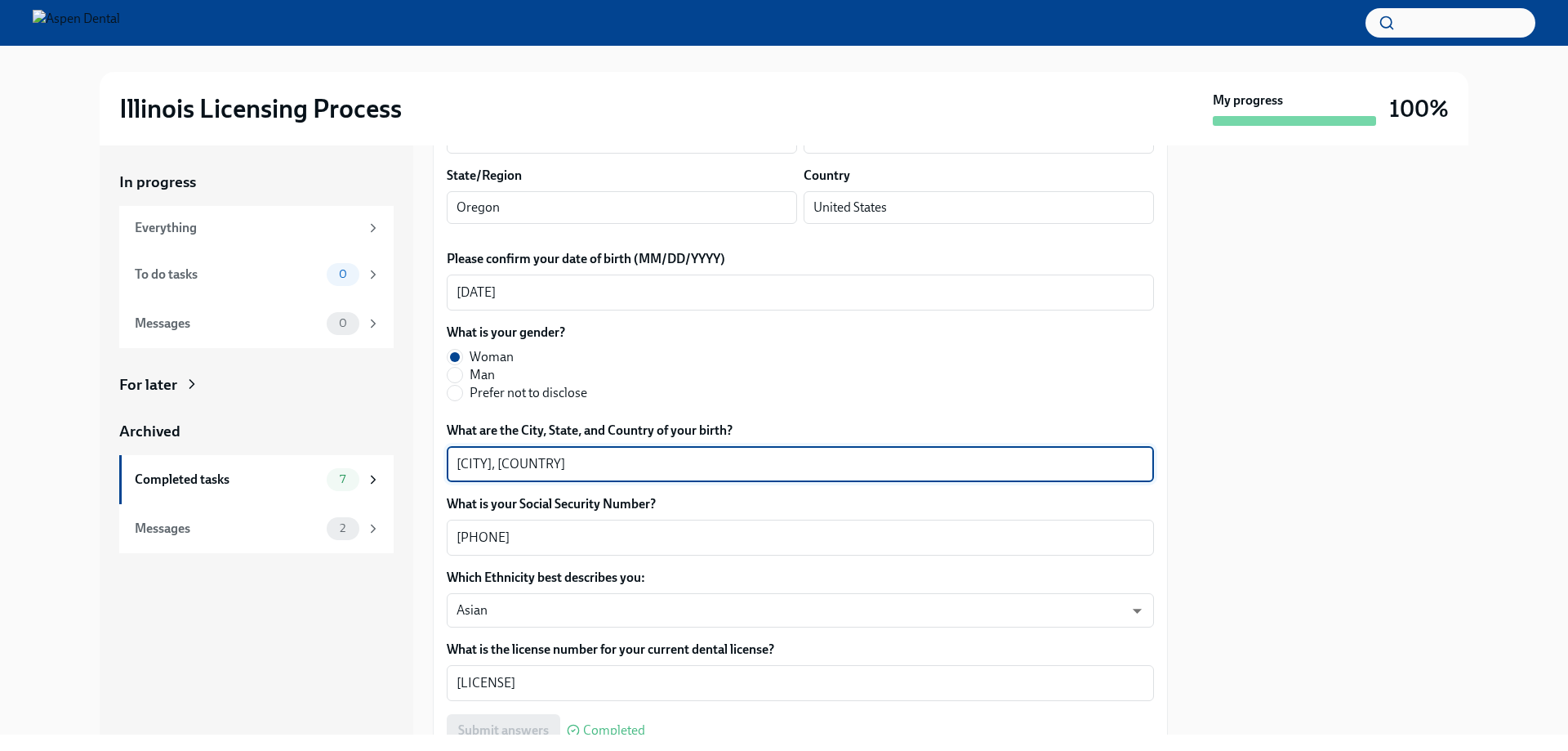 drag, startPoint x: 532, startPoint y: 461, endPoint x: 433, endPoint y: 459, distance: 99.0202 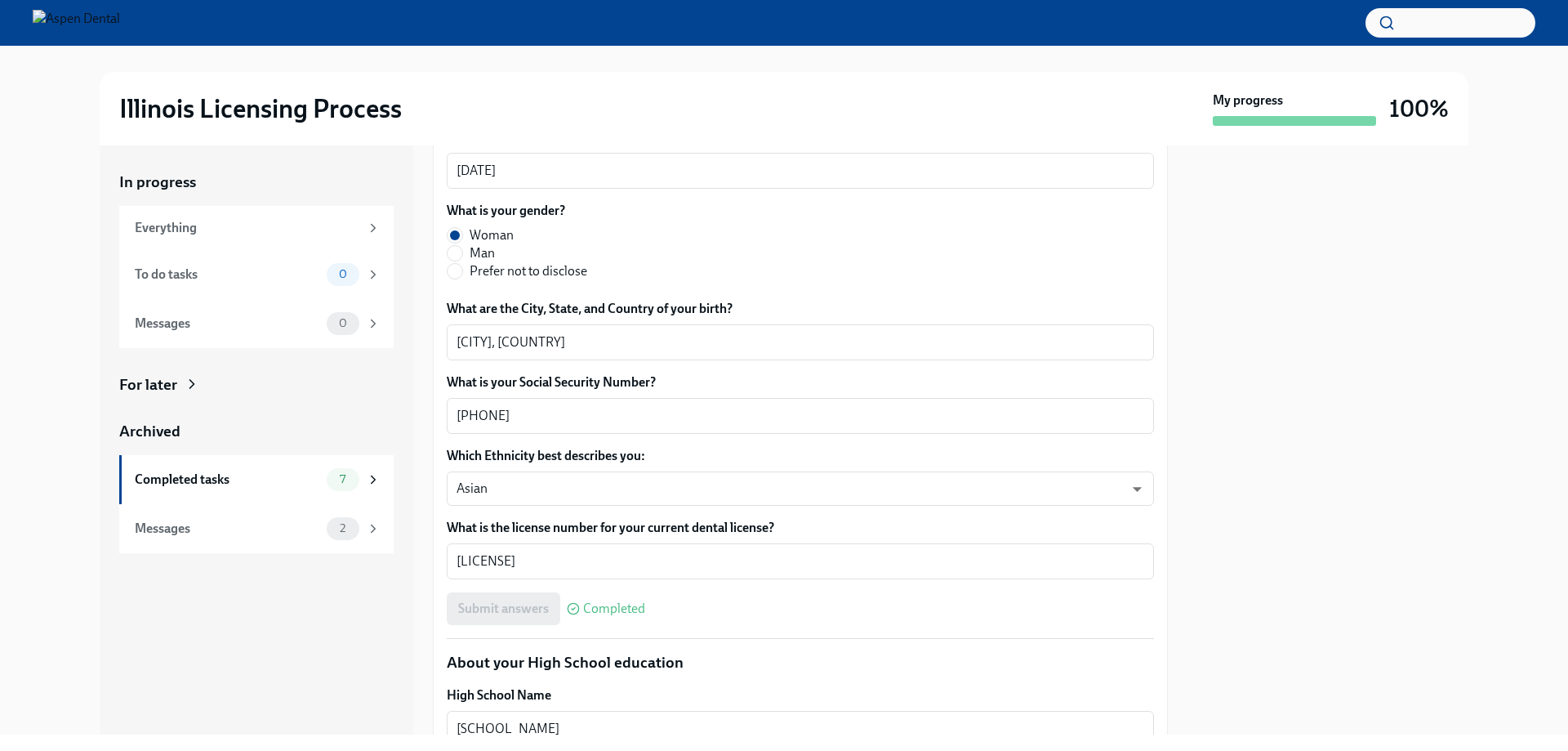 scroll, scrollTop: 899, scrollLeft: 0, axis: vertical 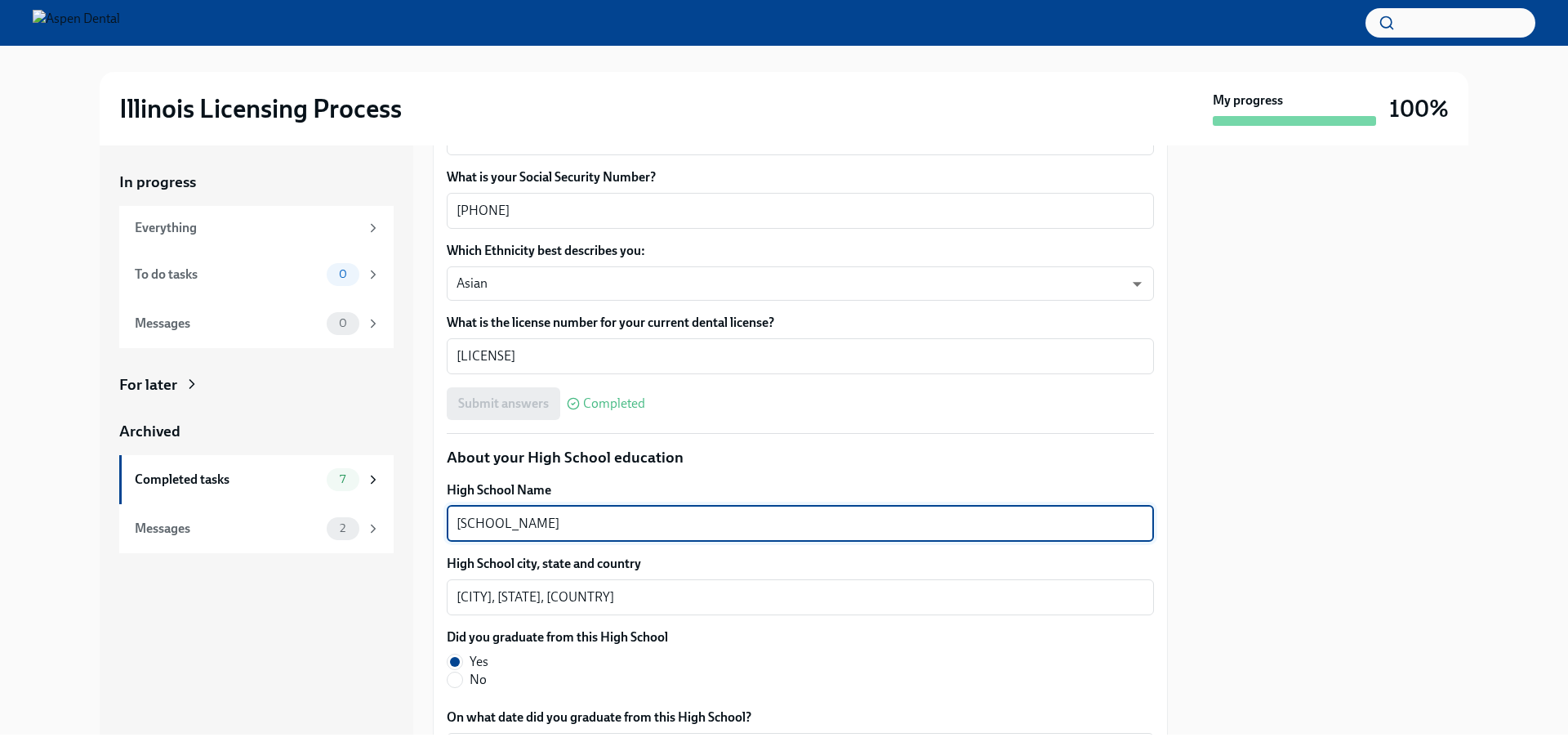 drag, startPoint x: 662, startPoint y: 525, endPoint x: 409, endPoint y: 529, distance: 253.03162 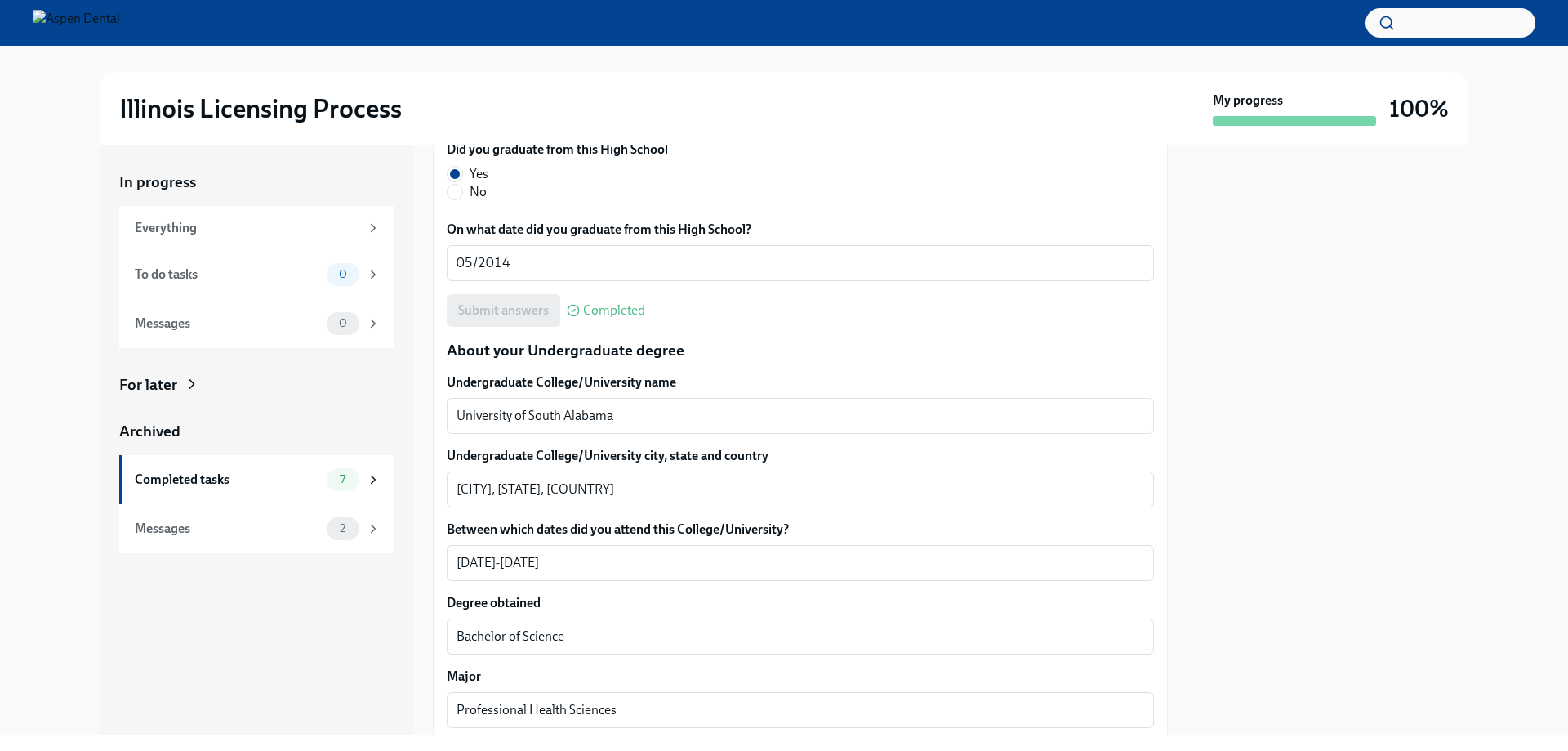 scroll, scrollTop: 1389, scrollLeft: 0, axis: vertical 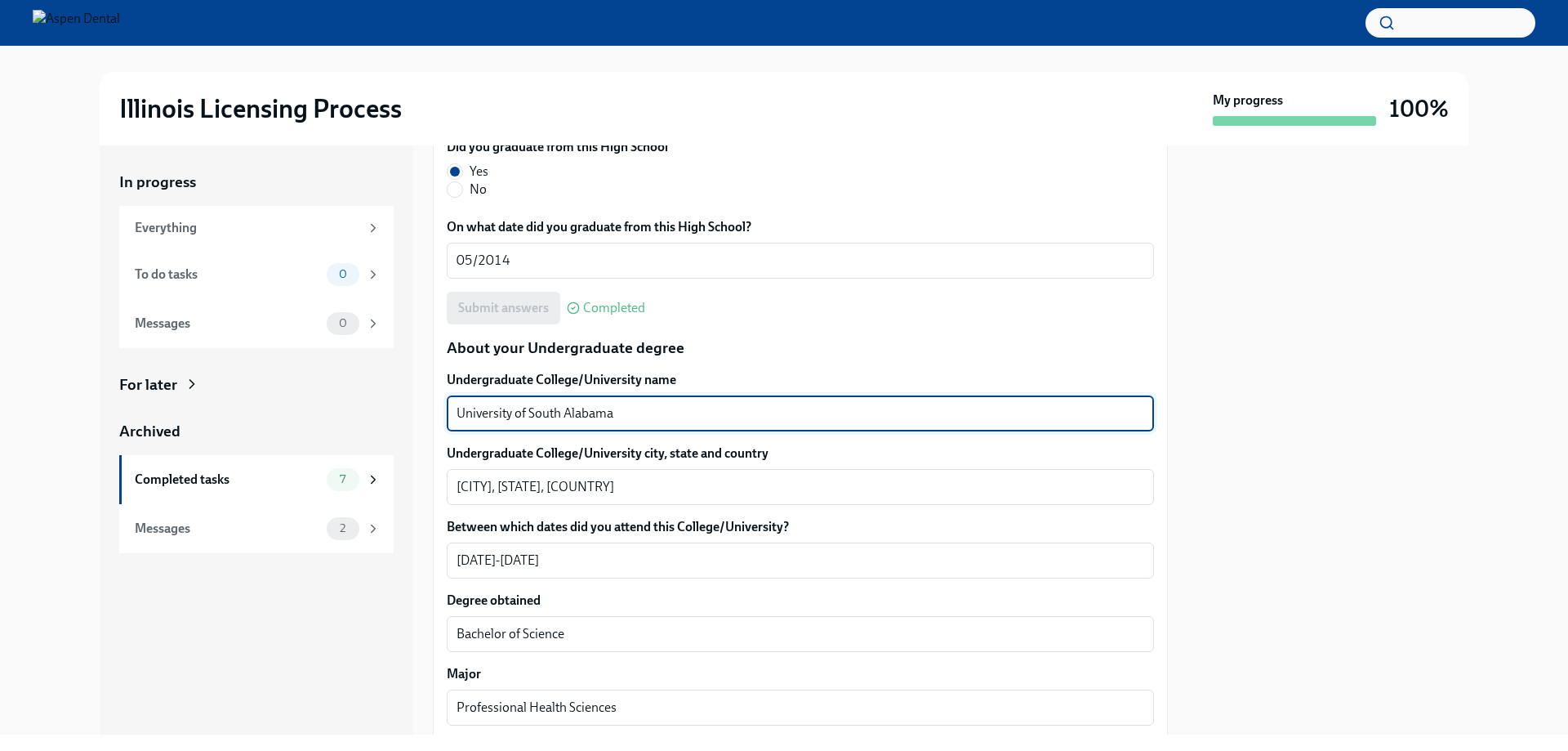 drag, startPoint x: 631, startPoint y: 408, endPoint x: 411, endPoint y: 406, distance: 220.00909 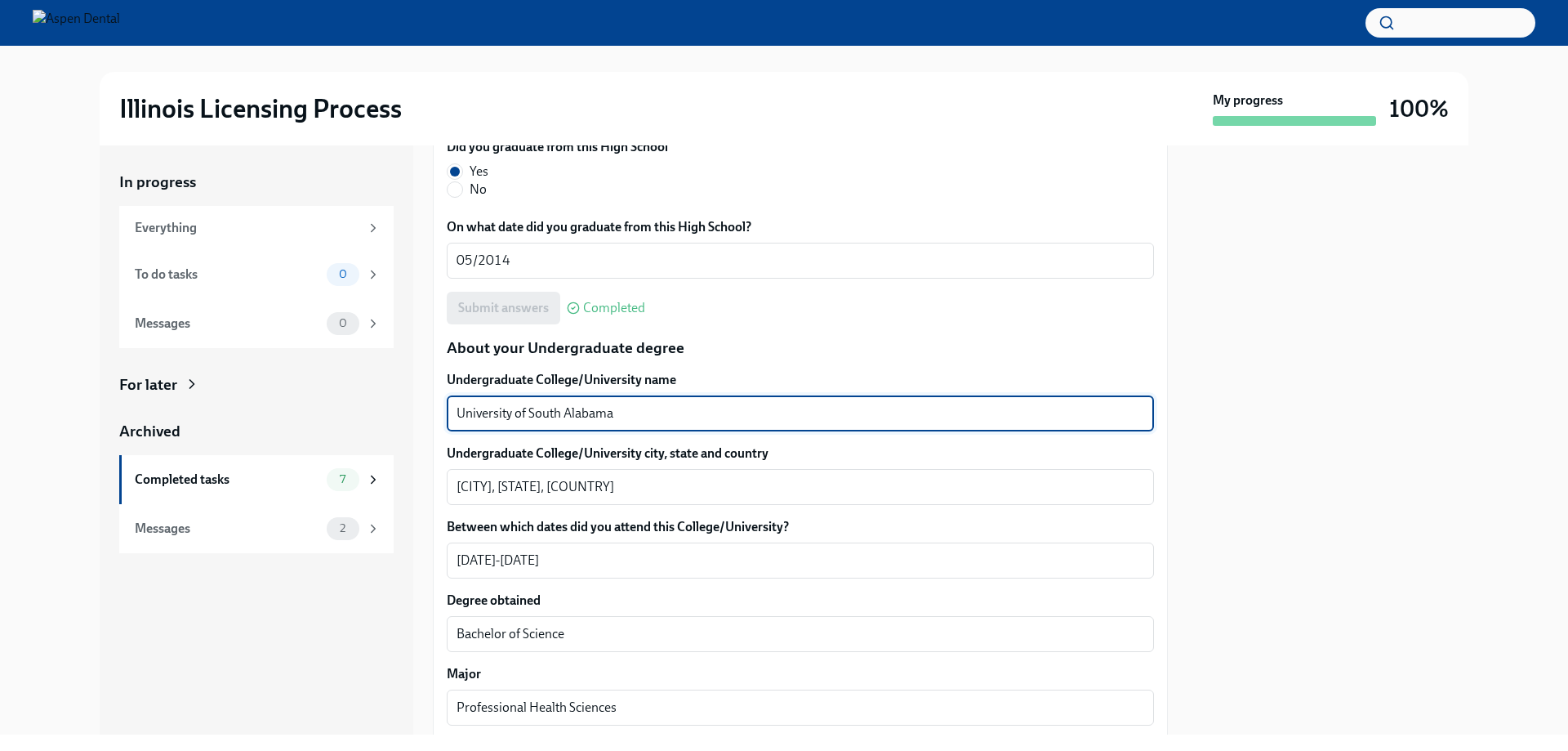 click on "In progress Everything To do tasks 0 Messages 0 For later Archived Completed tasks 7 Messages 2 Provide us with some extra info for the Illinois state application Done Due  2 days ago Your tailored to-do list for Illinois licensing process Thanks for providing that extra information, Dr Iida.
Below you'll find your tailored to-do list fo... We will fill out the Illinois State Application Form on your behalf – we'll just need a little extra information!
We will contact you when it's time to review and submit the application. Please confirm your full name, as you'd like it to appear on the dental license Nicole Ami Iida x ​ Please confirm your current postal address Street Address 1 237 East McAndrews Rd ​ Street Address 2 Apt 219 ​ Postal Code 97501 ​ City Medford ​ State/Region Oregon ​ Country United States ​ Please confirm your date of birth (MM/DD/YYYY) 12/19/1995 x ​ What is your gender? Woman Man Prefer not to disclose What are the City, State, and Country of your birth? x ​ x ​" at bounding box center [784, 440] 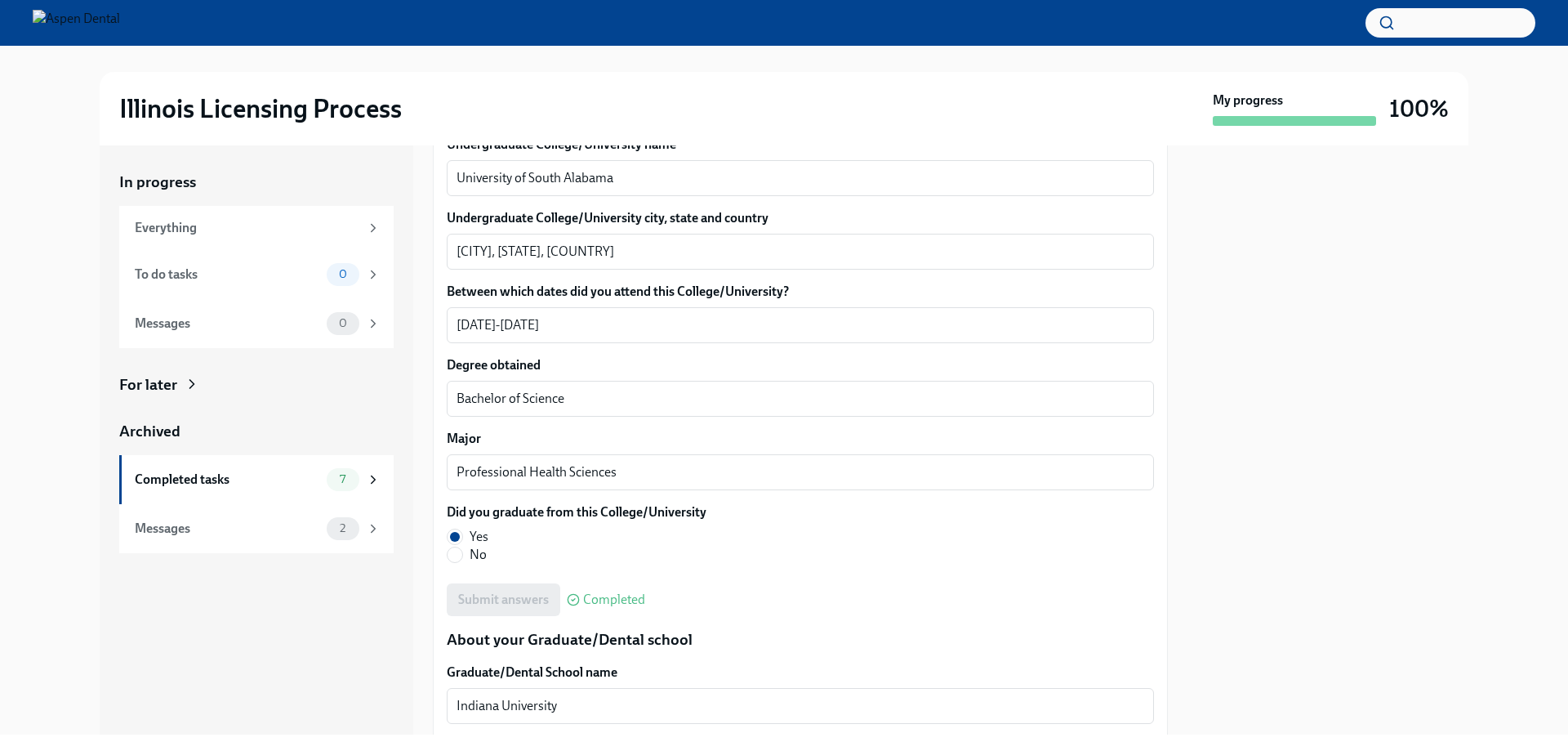 scroll, scrollTop: 1634, scrollLeft: 0, axis: vertical 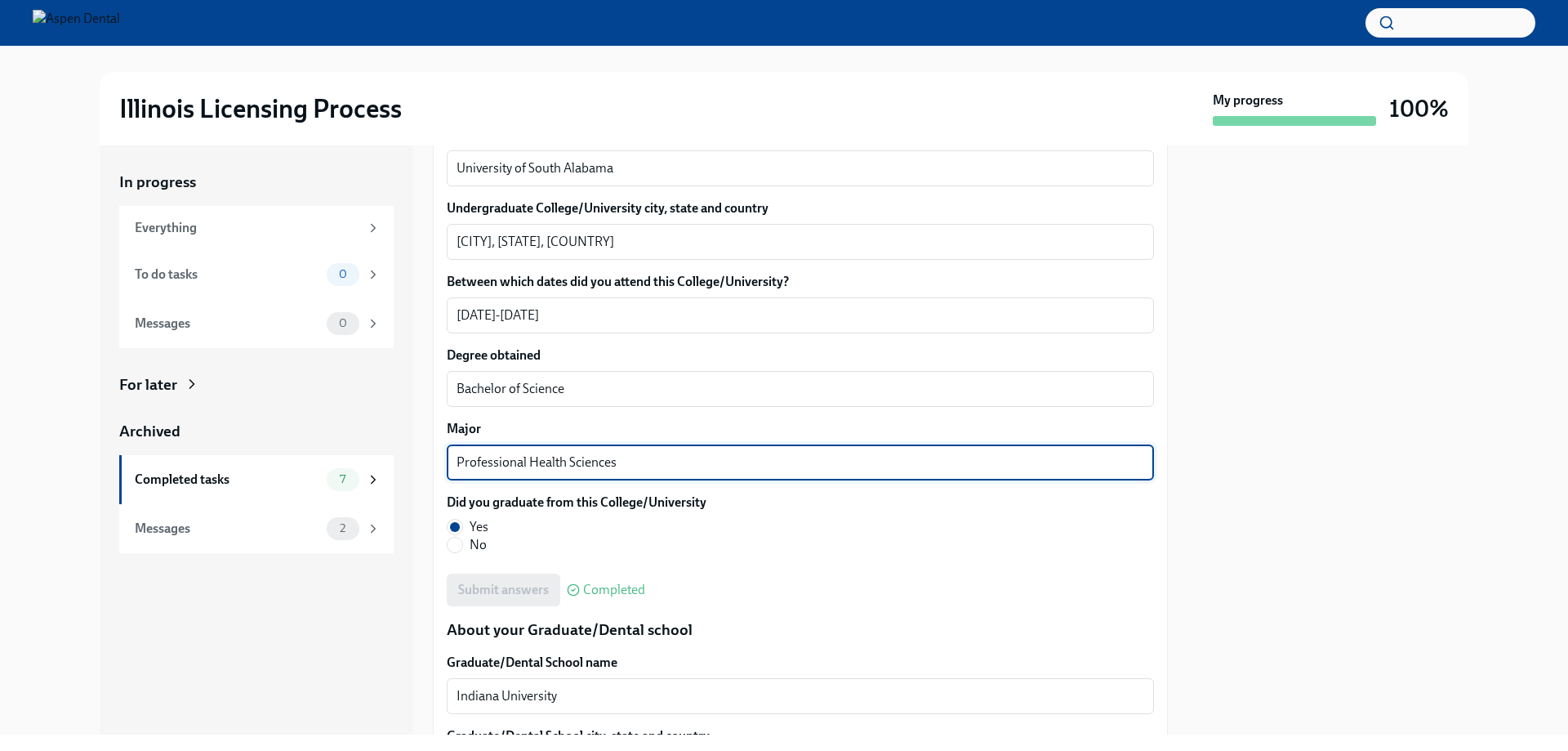 drag, startPoint x: 555, startPoint y: 452, endPoint x: 483, endPoint y: 468, distance: 73.75636 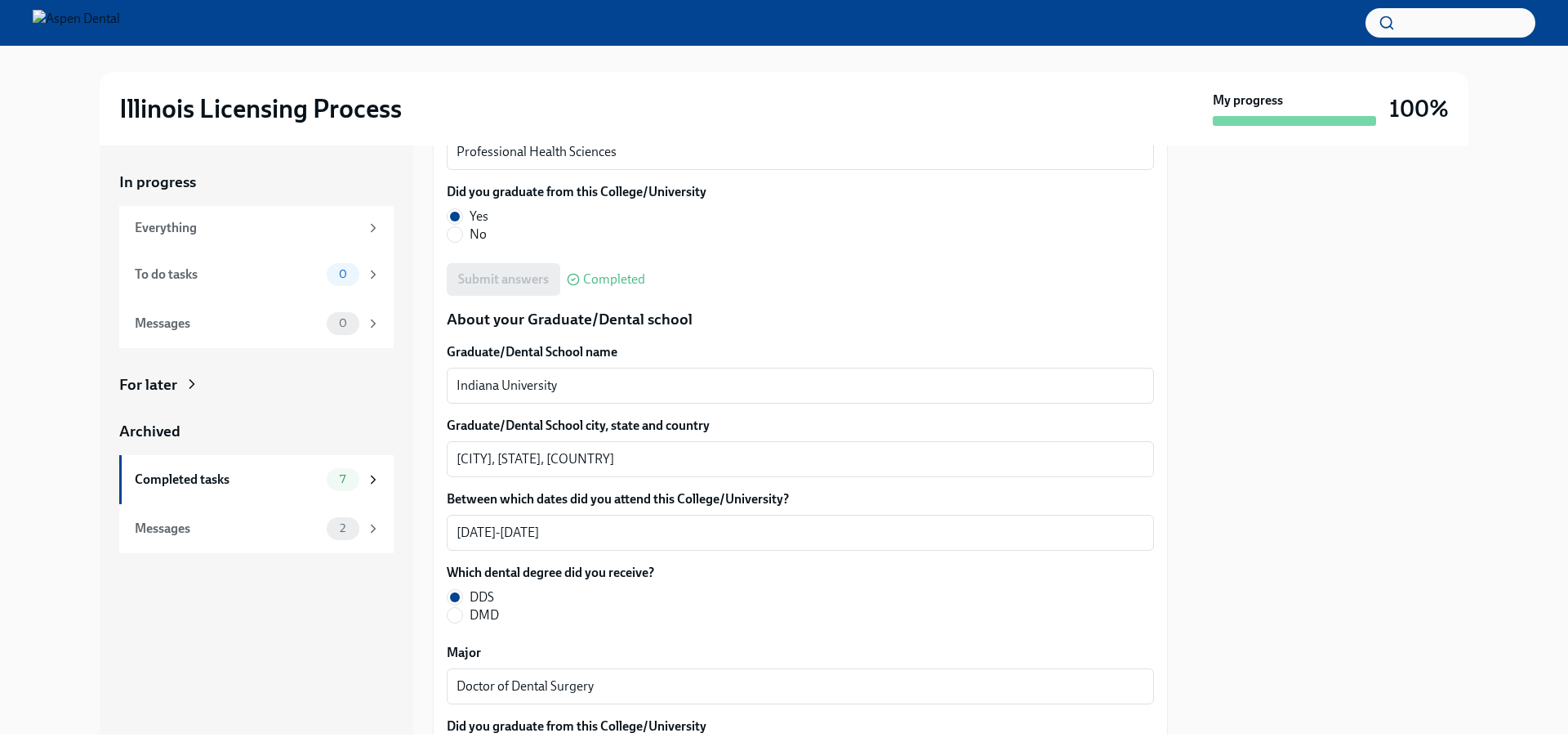 scroll, scrollTop: 1961, scrollLeft: 0, axis: vertical 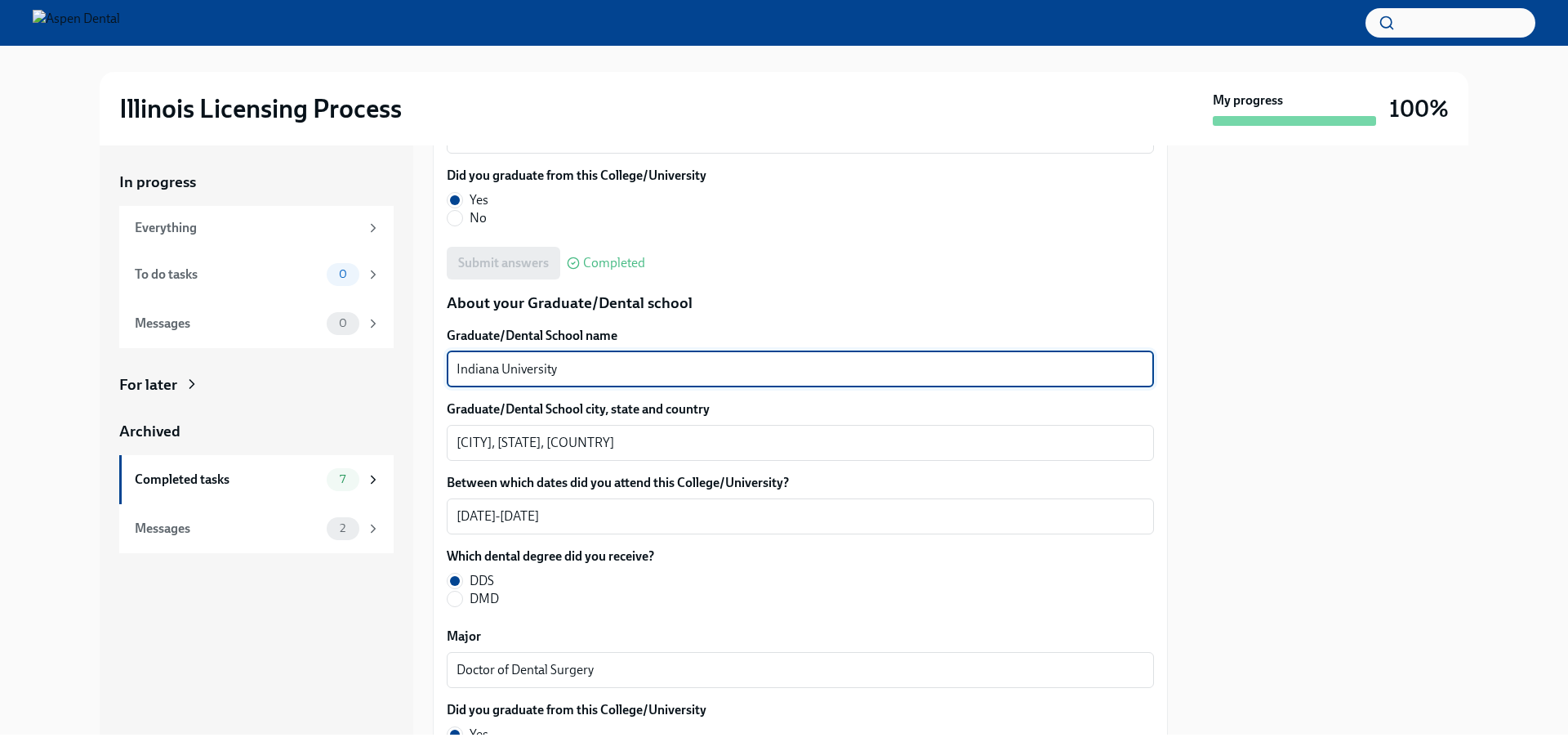 drag, startPoint x: 519, startPoint y: 367, endPoint x: 323, endPoint y: 362, distance: 196.06377 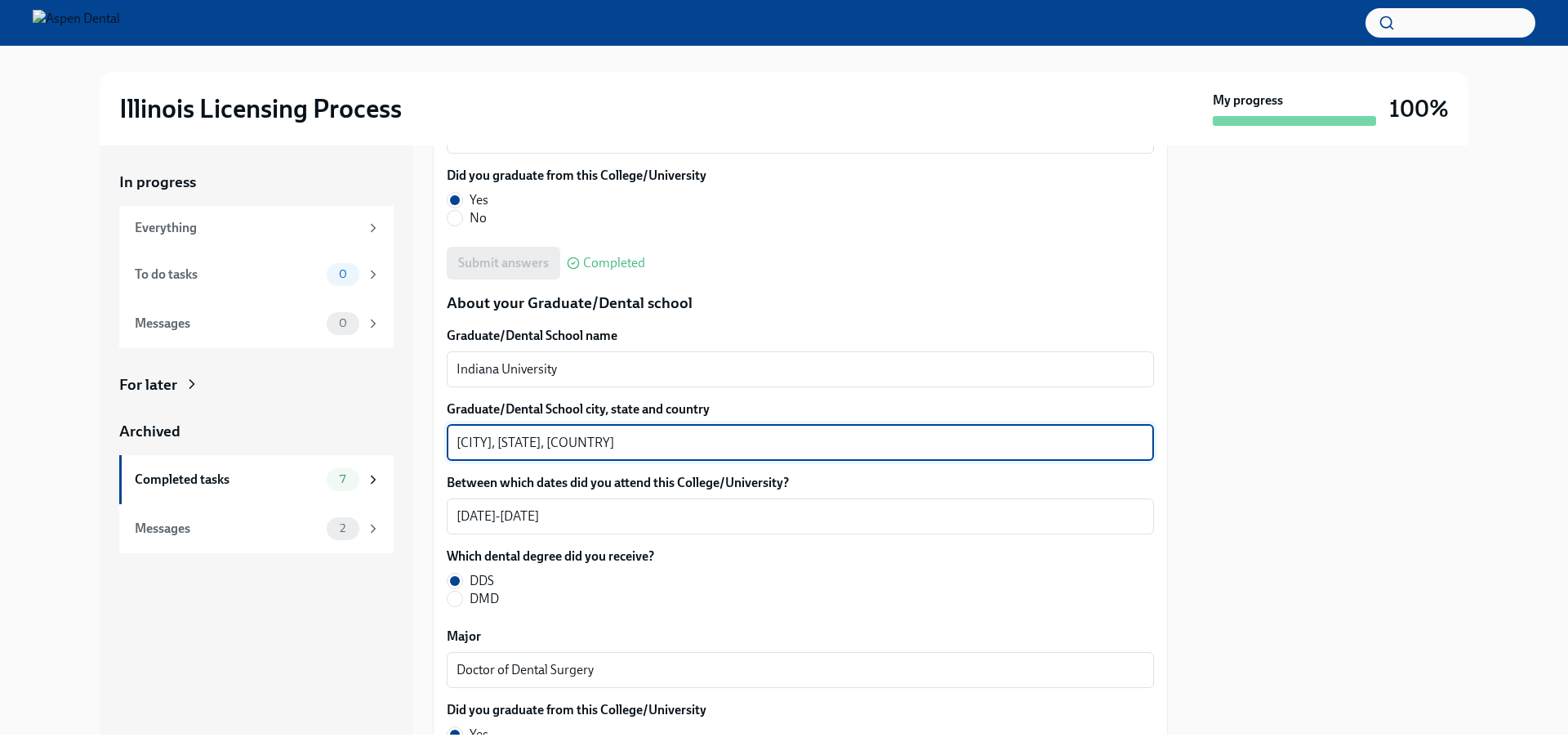 drag, startPoint x: 528, startPoint y: 440, endPoint x: 421, endPoint y: 438, distance: 107.0187 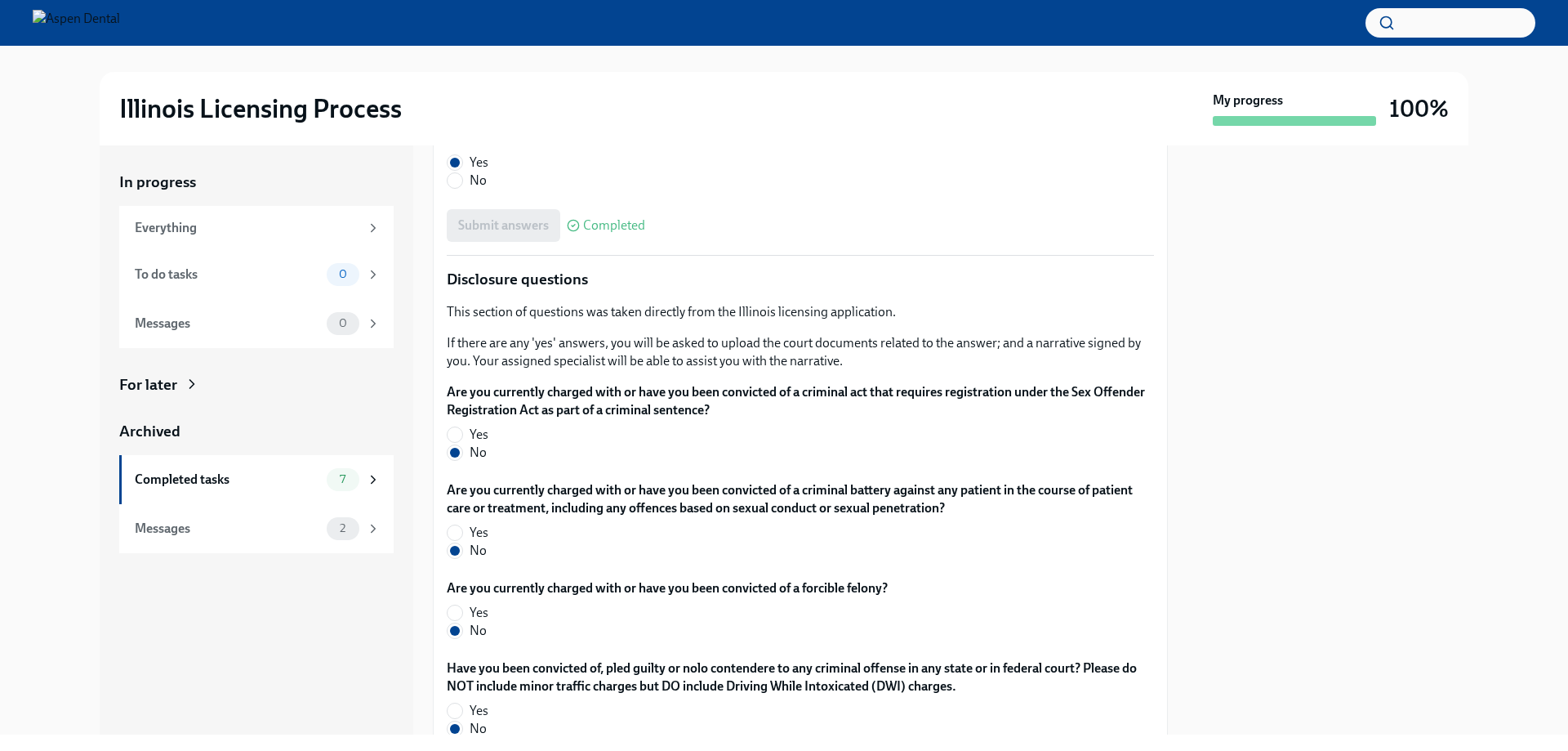scroll, scrollTop: 2942, scrollLeft: 0, axis: vertical 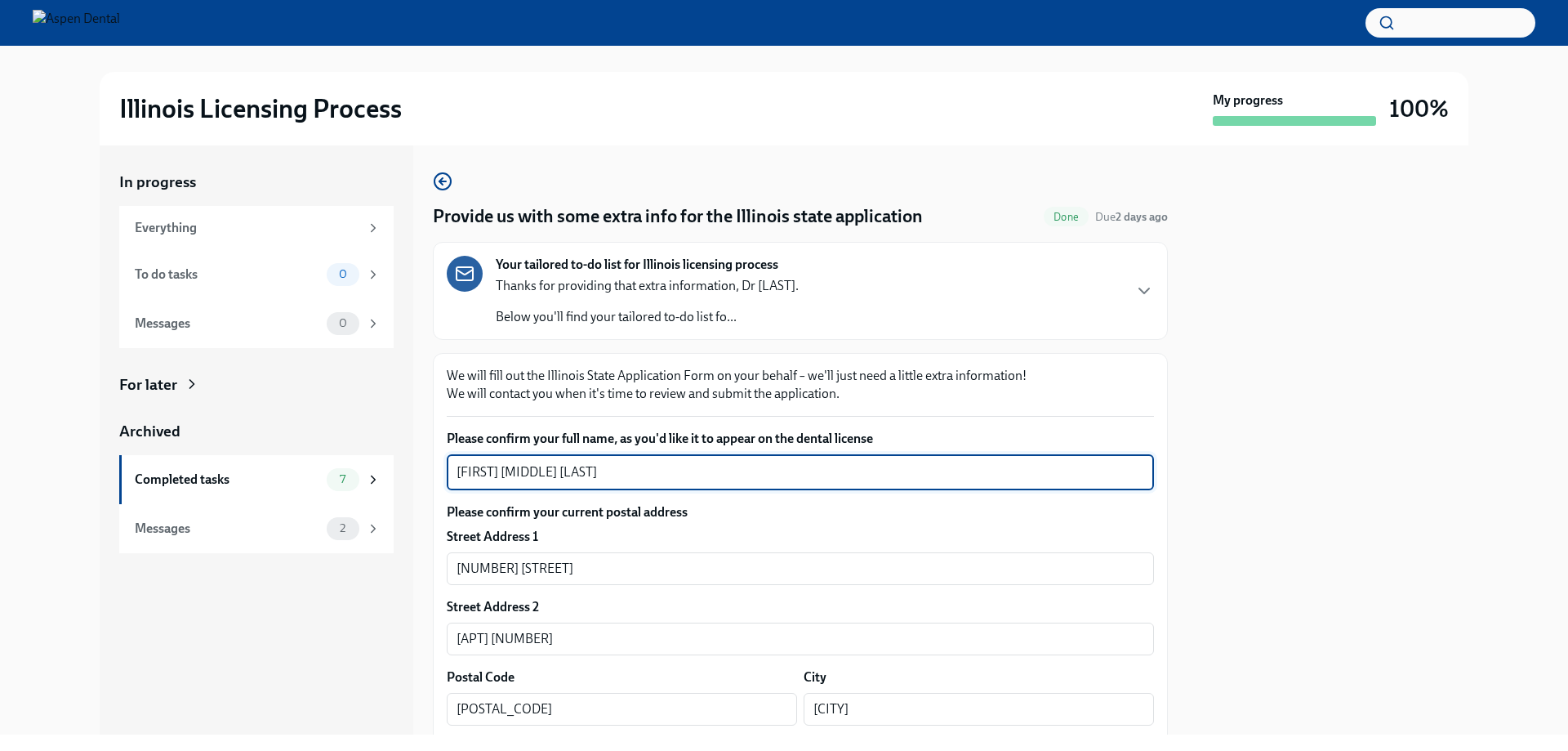 drag, startPoint x: 565, startPoint y: 476, endPoint x: 447, endPoint y: 474, distance: 118.01695 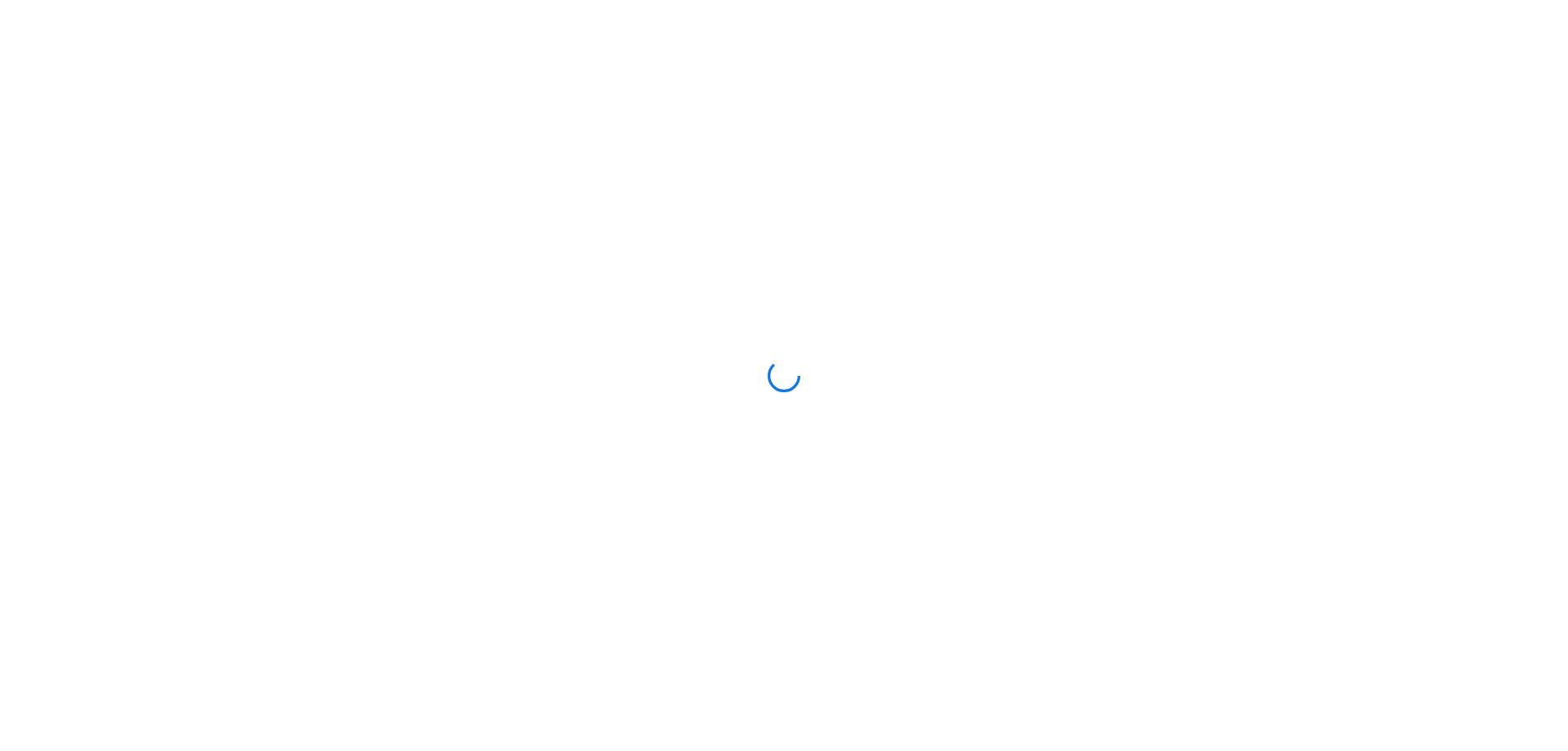 scroll, scrollTop: 0, scrollLeft: 0, axis: both 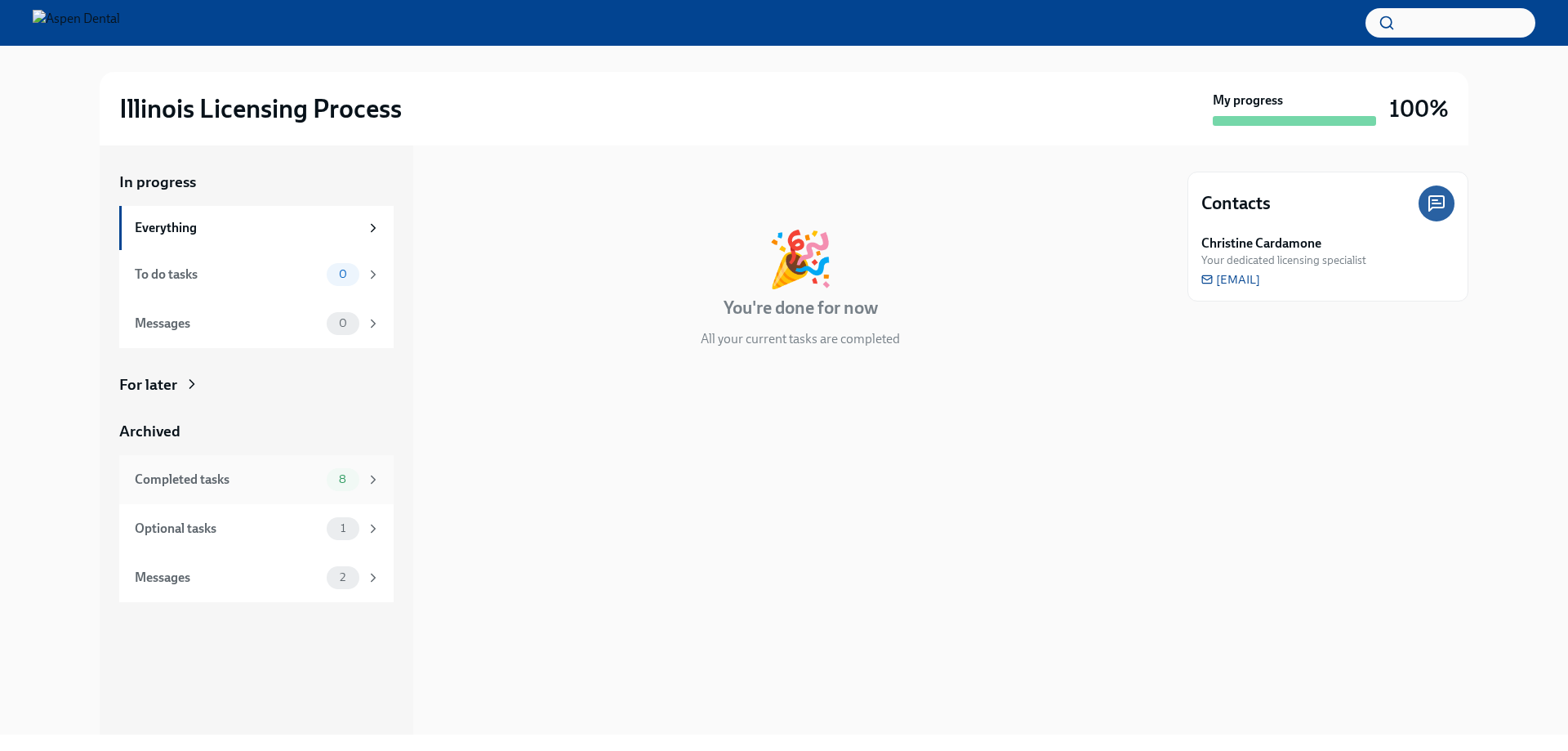click on "Completed tasks" at bounding box center [227, 480] 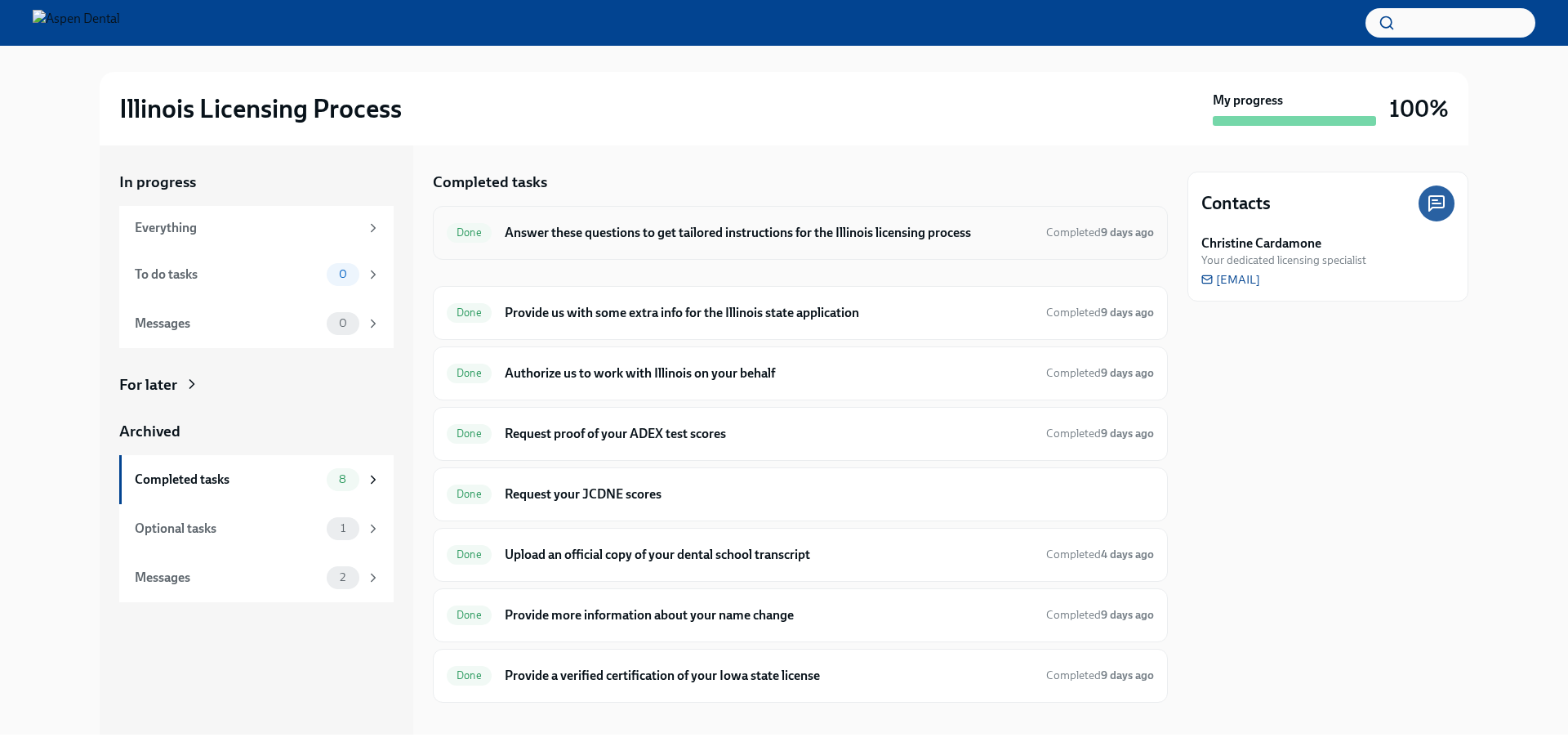 click on "Answer these questions to get tailored instructions for the Illinois licensing process" at bounding box center (768, 233) 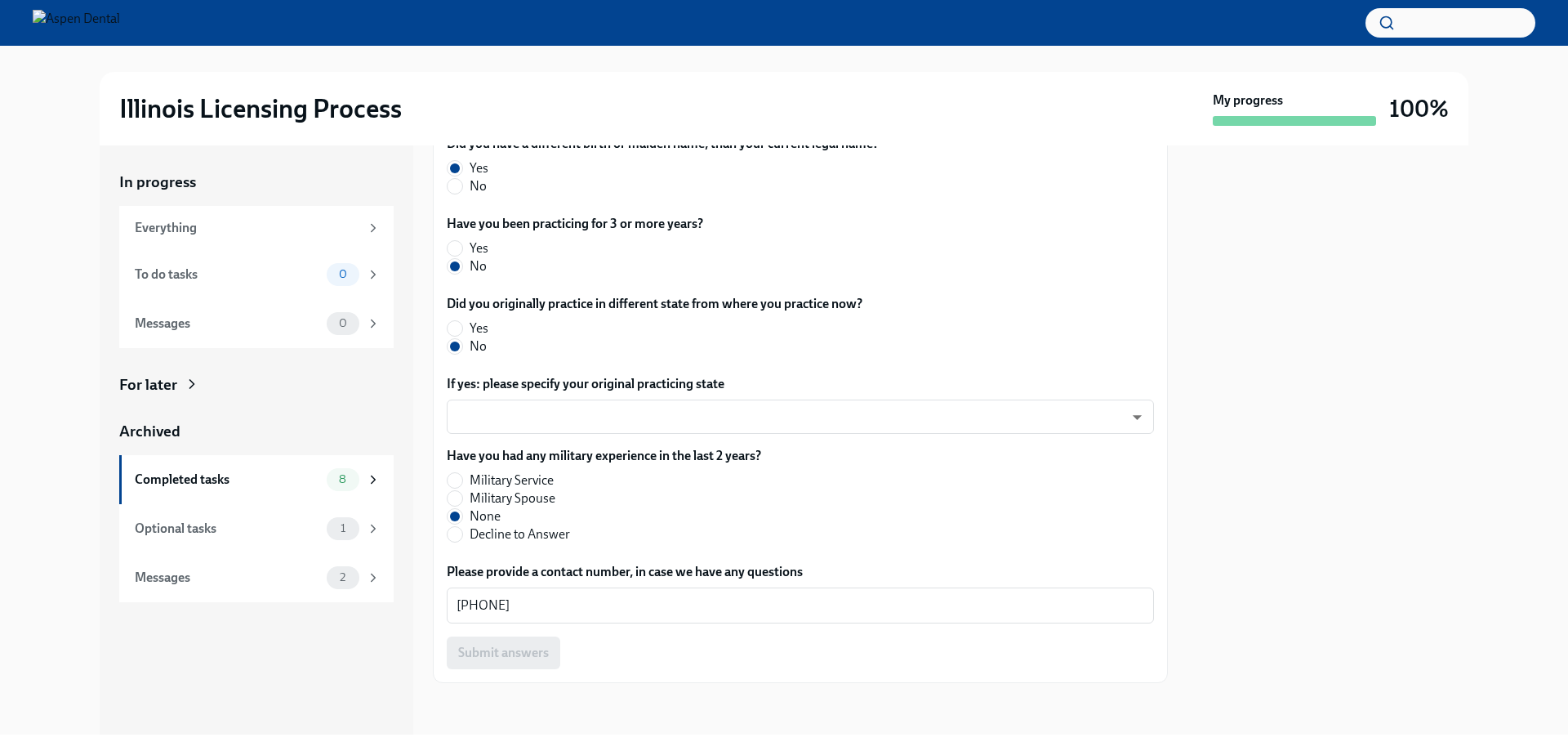scroll, scrollTop: 748, scrollLeft: 0, axis: vertical 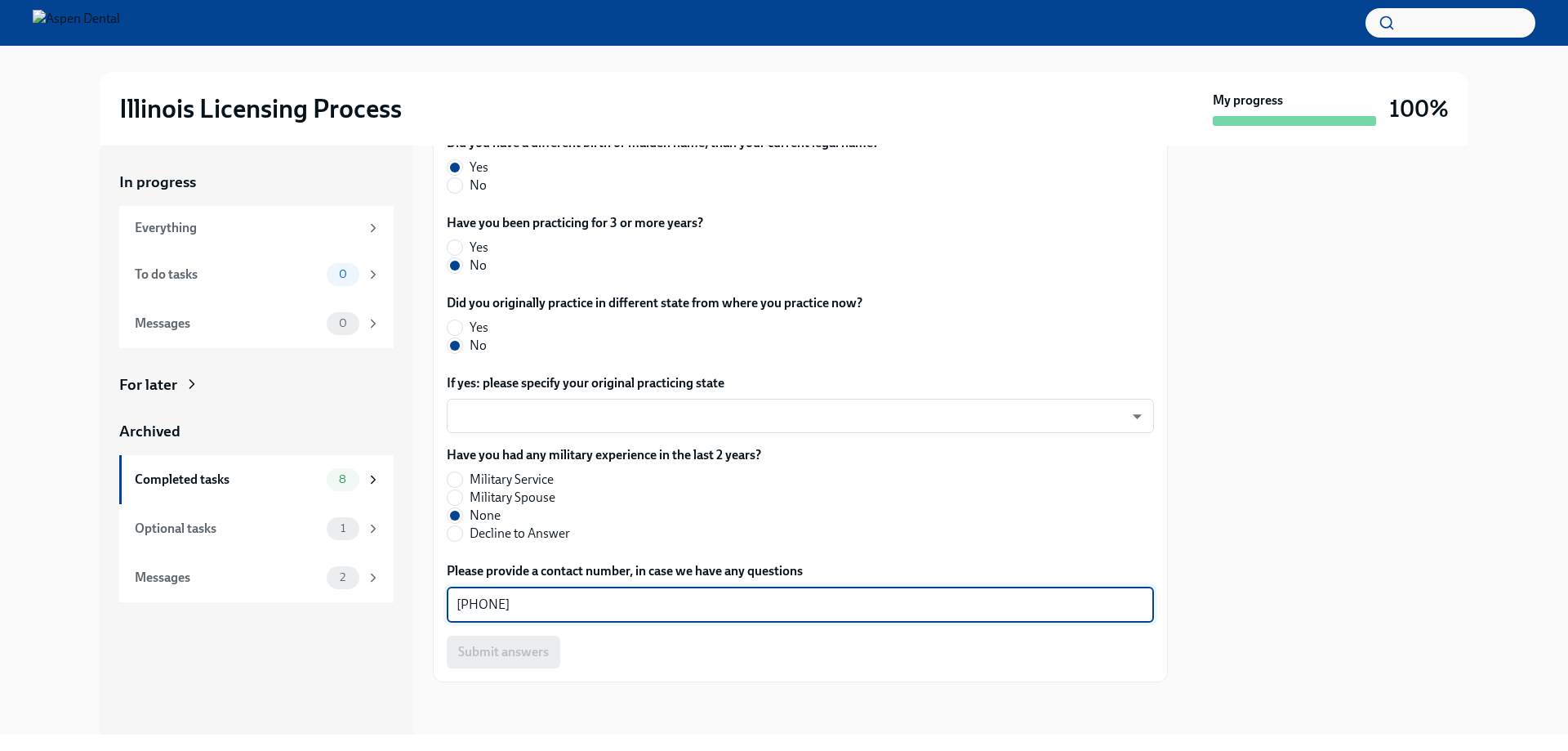 drag, startPoint x: 546, startPoint y: 606, endPoint x: 419, endPoint y: 611, distance: 127.09839 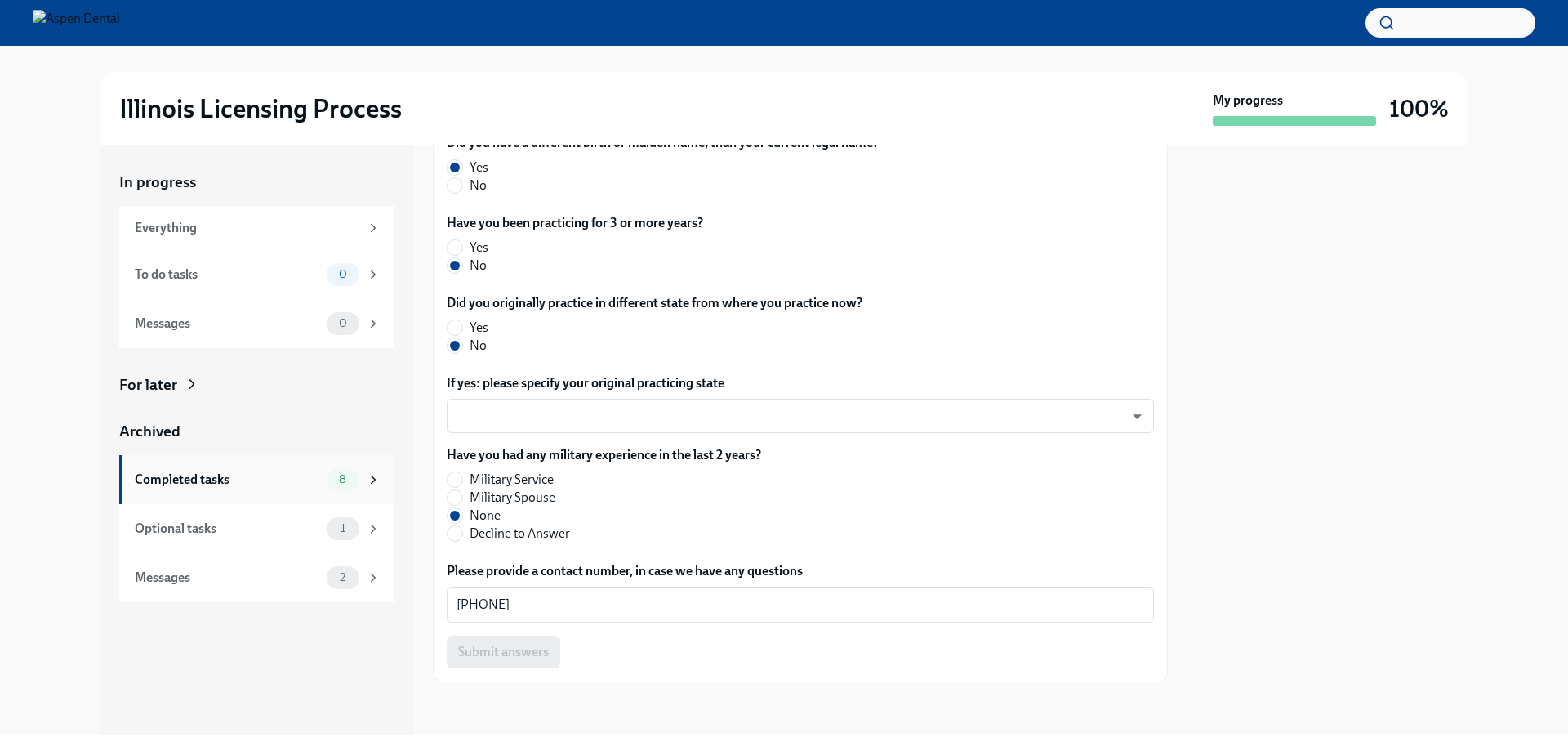 click on "Completed tasks" at bounding box center (227, 480) 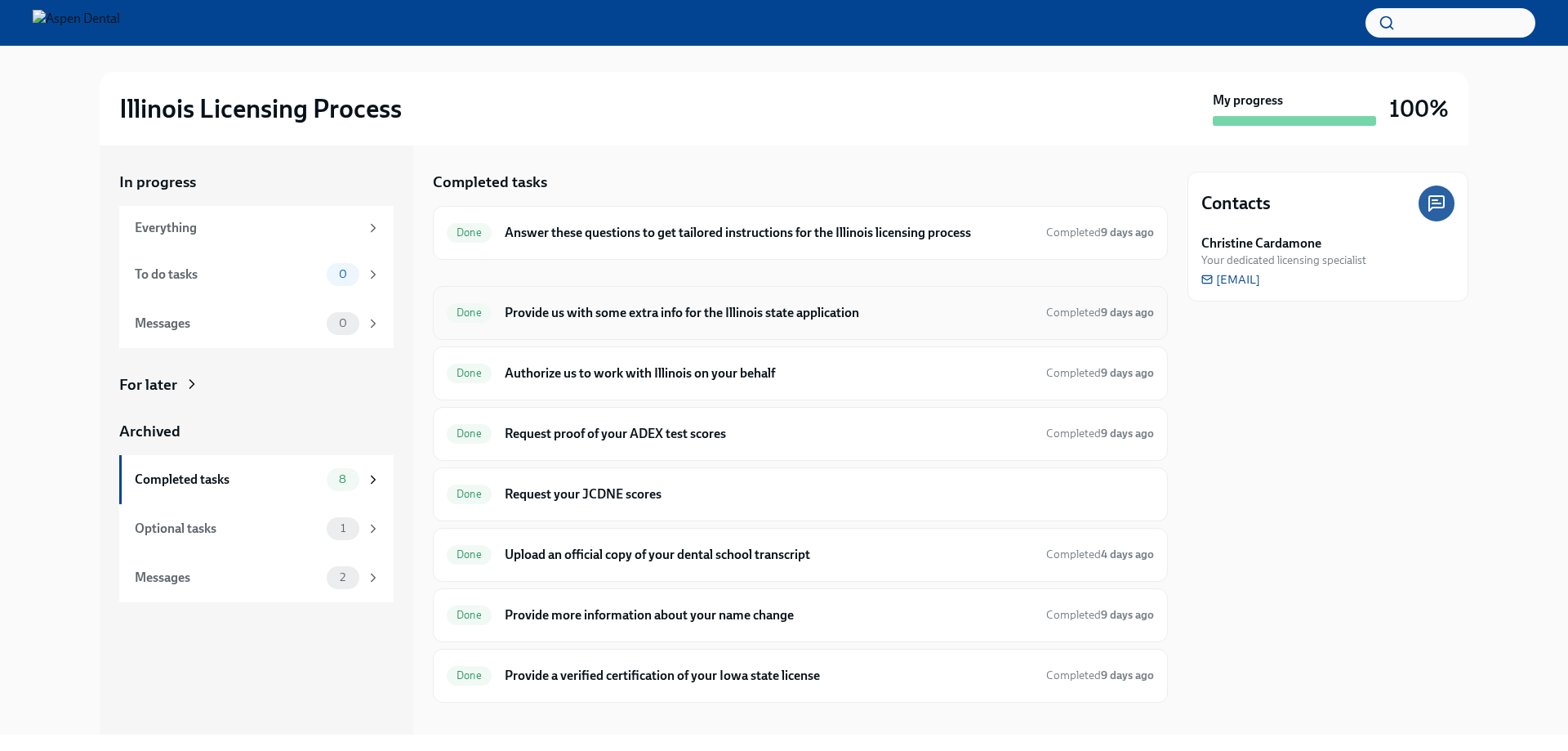 click on "Provide us with some extra info for the Illinois state application" at bounding box center (768, 313) 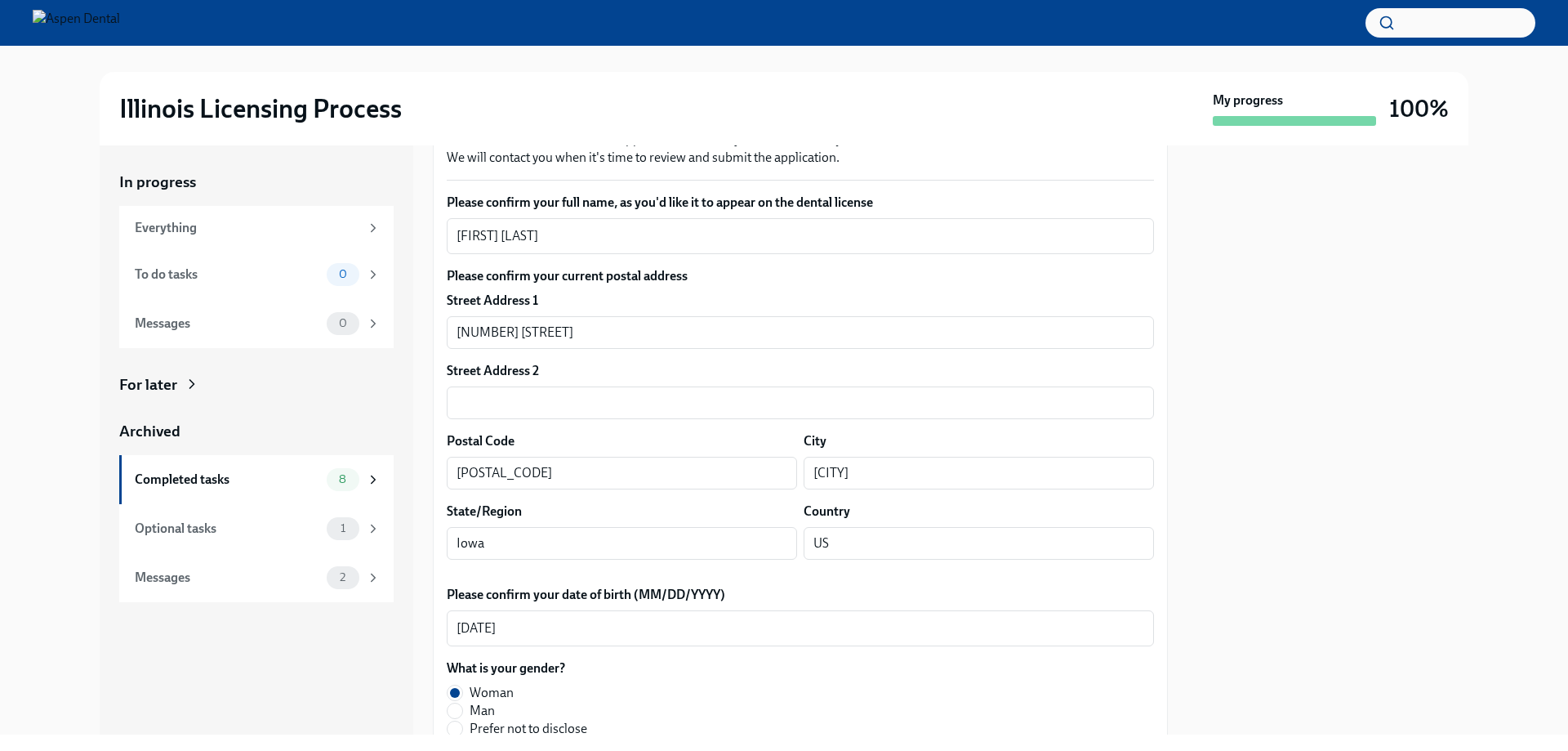 scroll, scrollTop: 245, scrollLeft: 0, axis: vertical 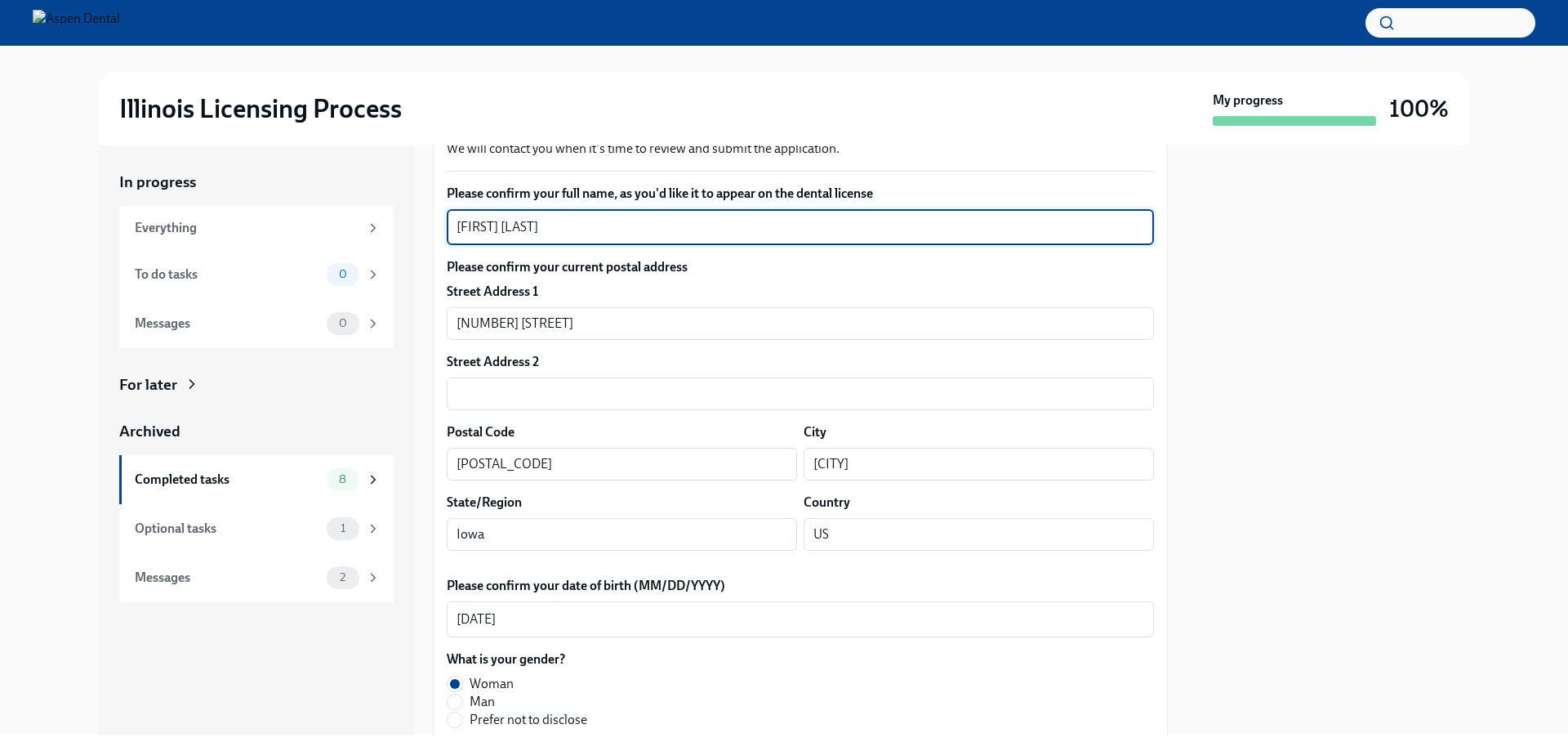 drag, startPoint x: 555, startPoint y: 227, endPoint x: 419, endPoint y: 223, distance: 136.05881 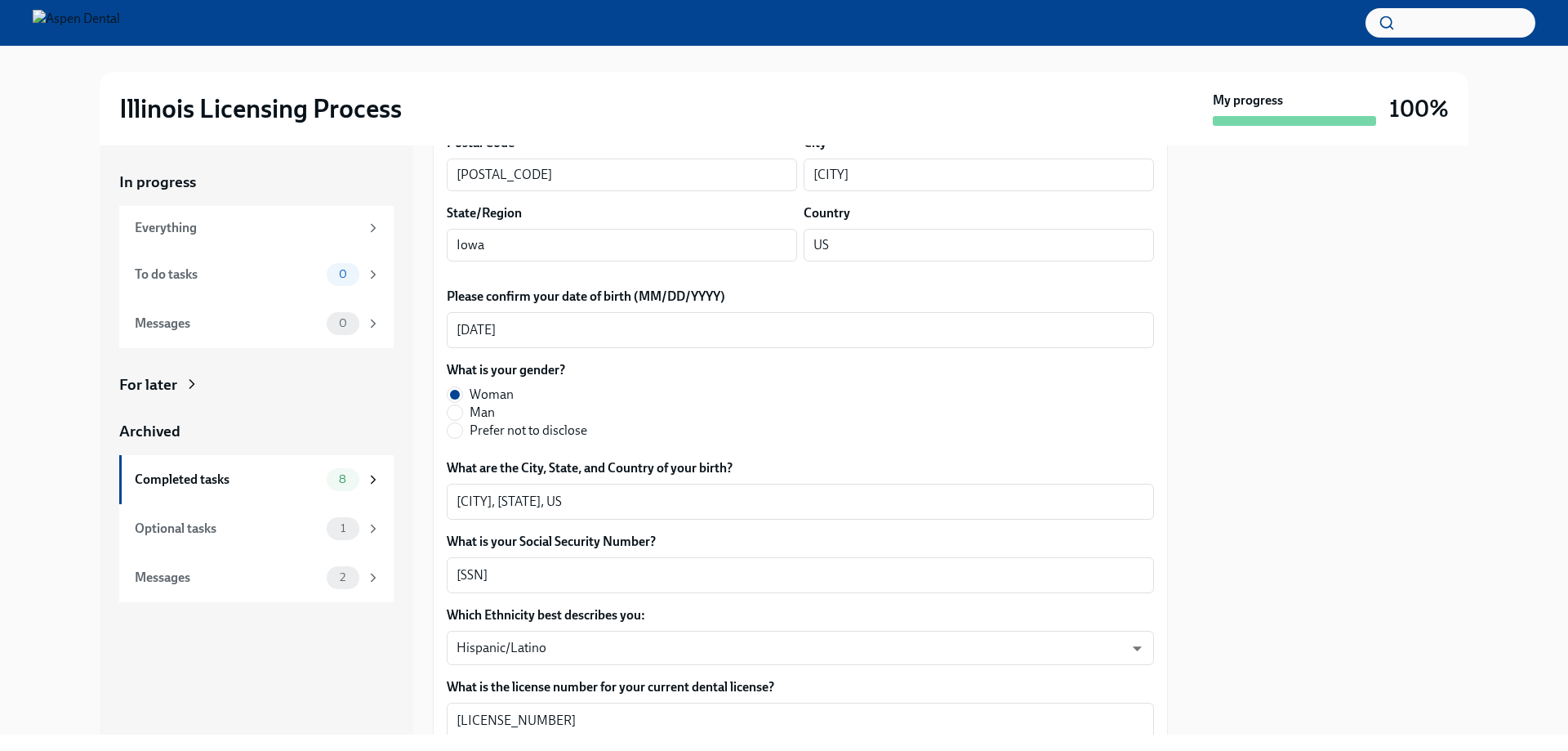 scroll, scrollTop: 572, scrollLeft: 0, axis: vertical 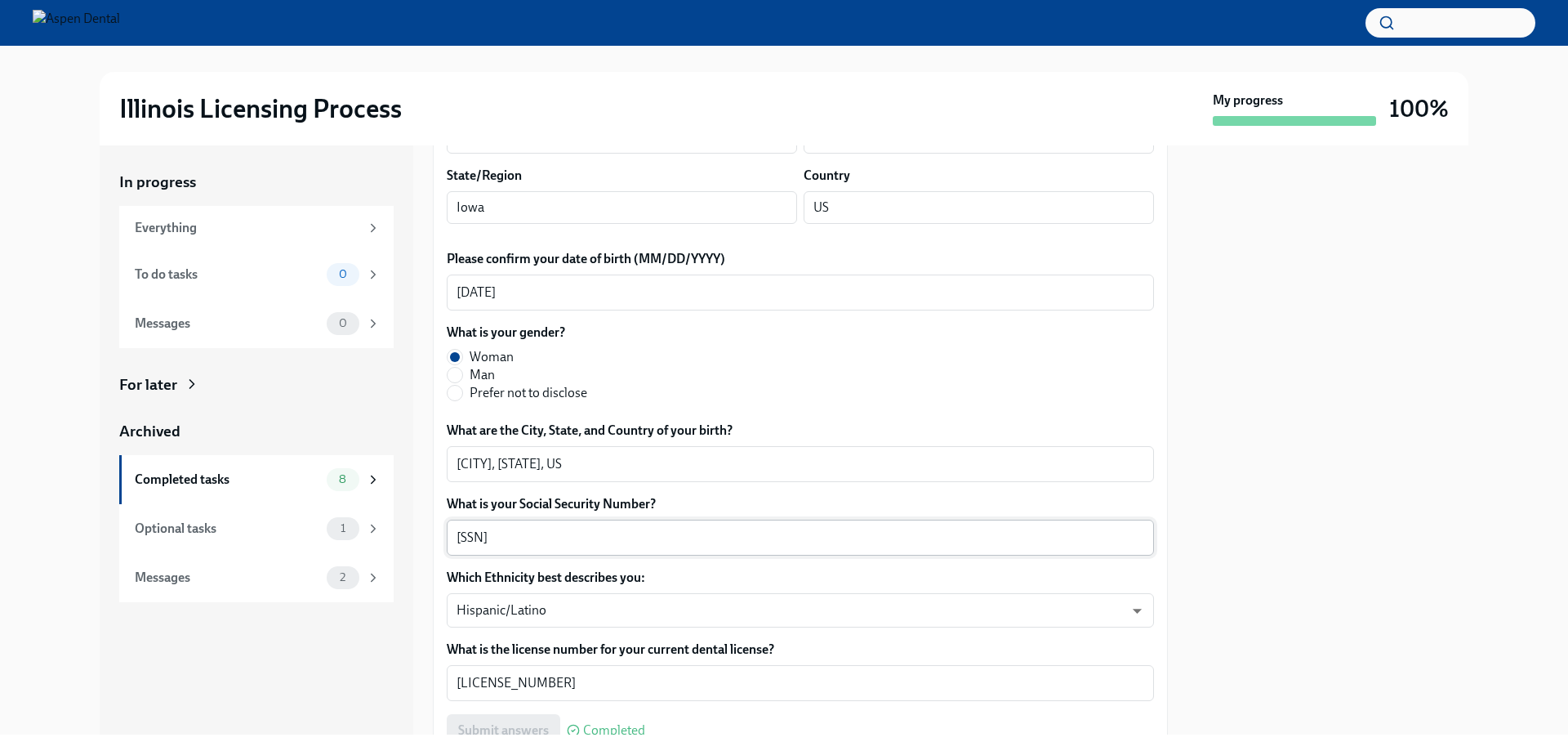 click on "349940138" at bounding box center [800, 538] 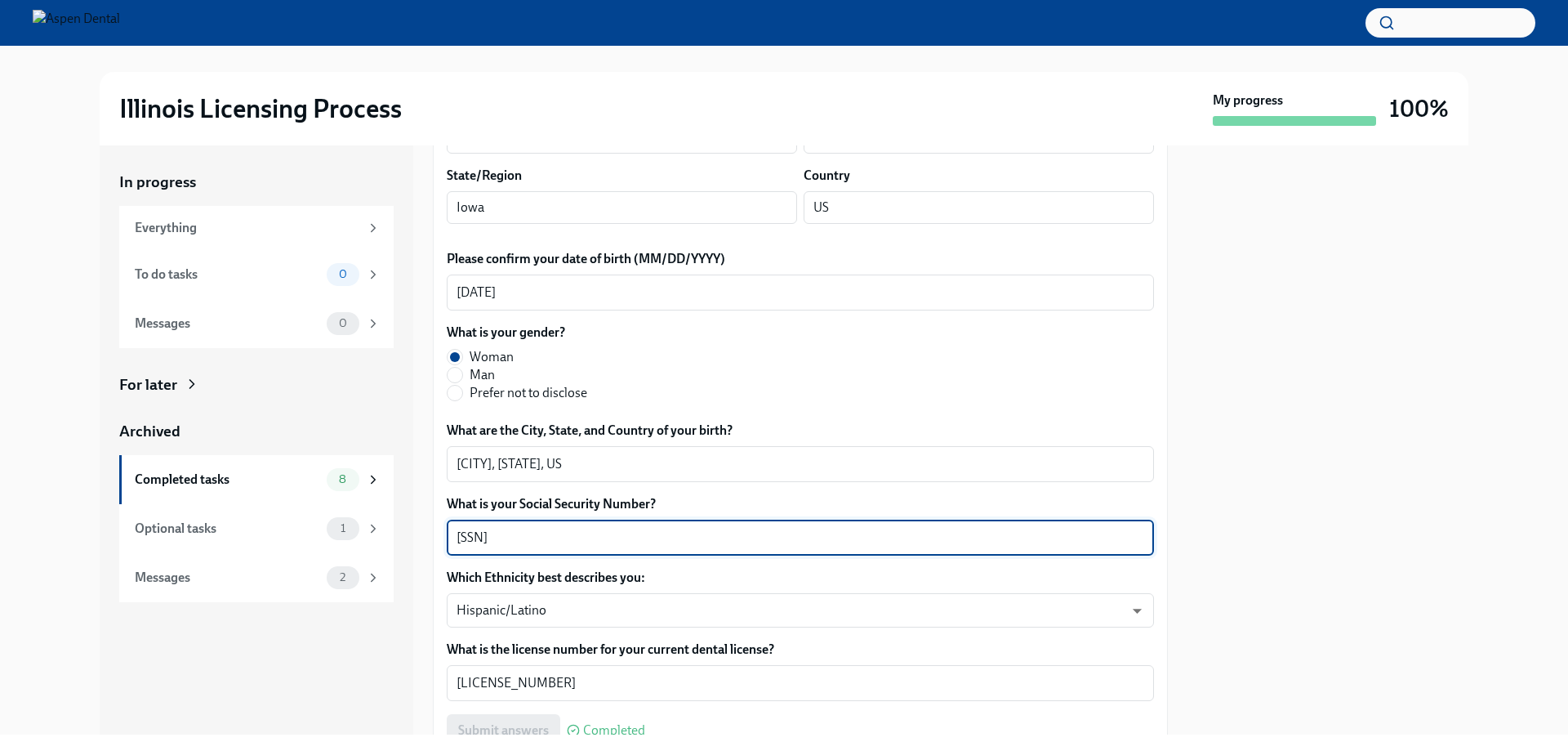 drag, startPoint x: 543, startPoint y: 537, endPoint x: 446, endPoint y: 540, distance: 97.04638 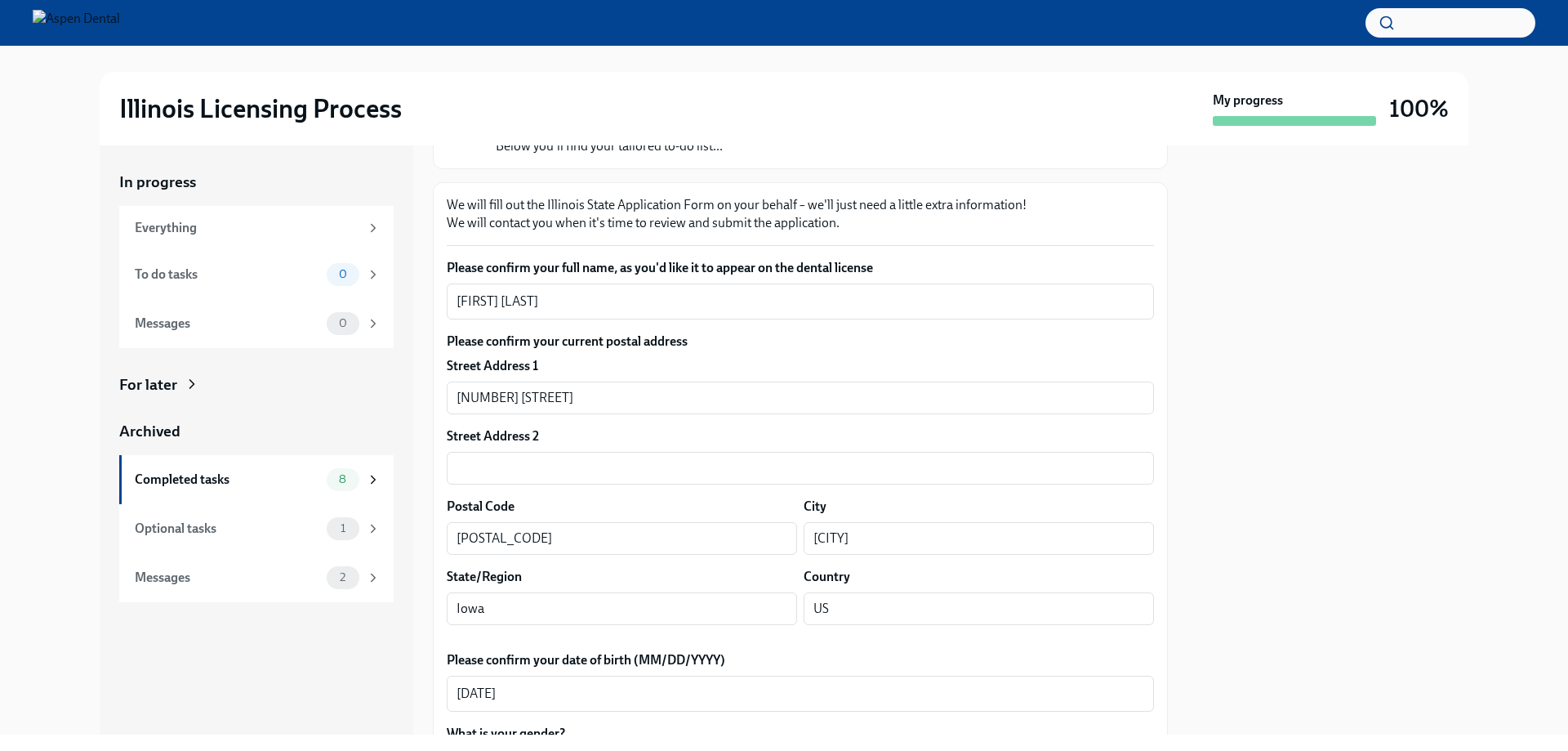 scroll, scrollTop: 163, scrollLeft: 0, axis: vertical 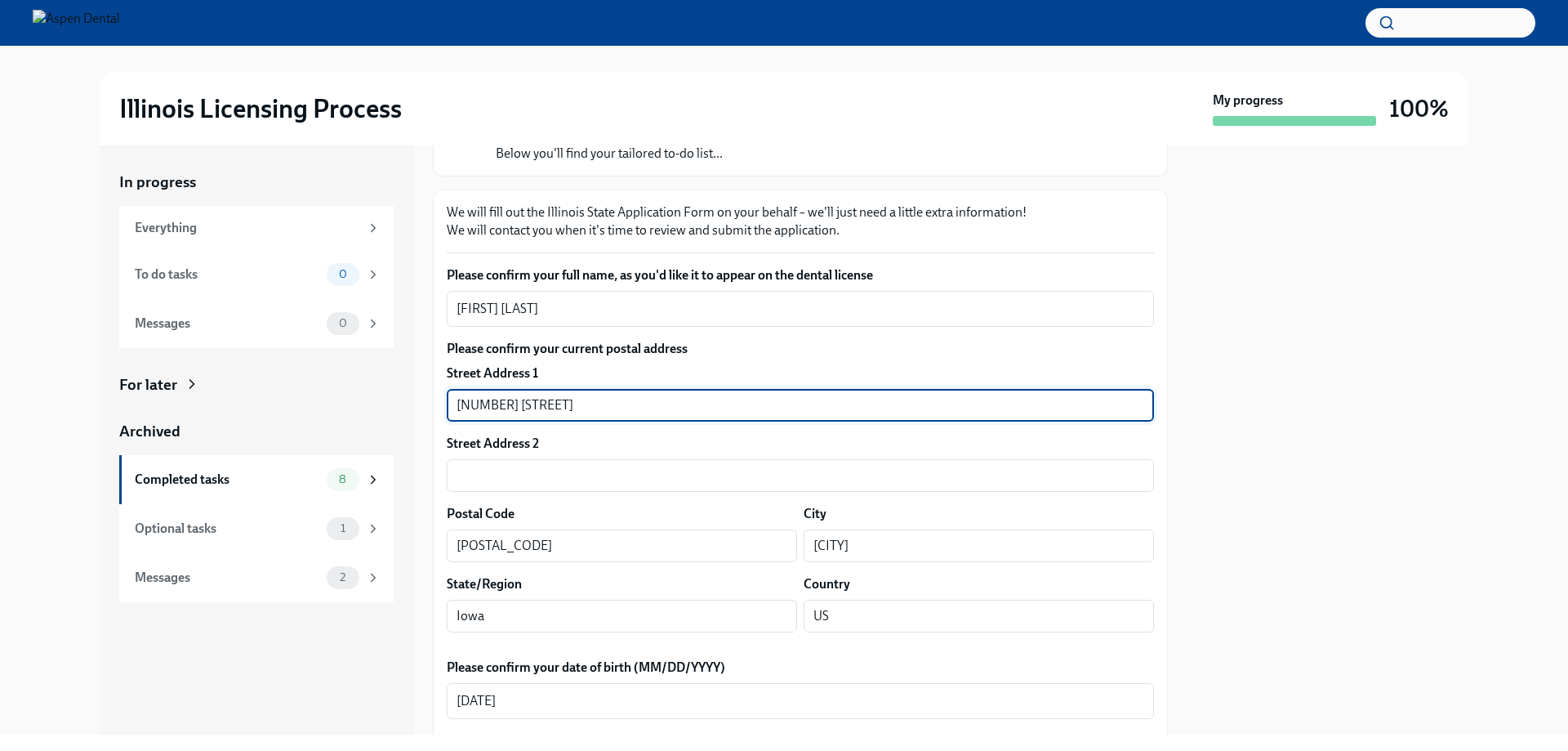 drag, startPoint x: 556, startPoint y: 404, endPoint x: 441, endPoint y: 409, distance: 115.10864 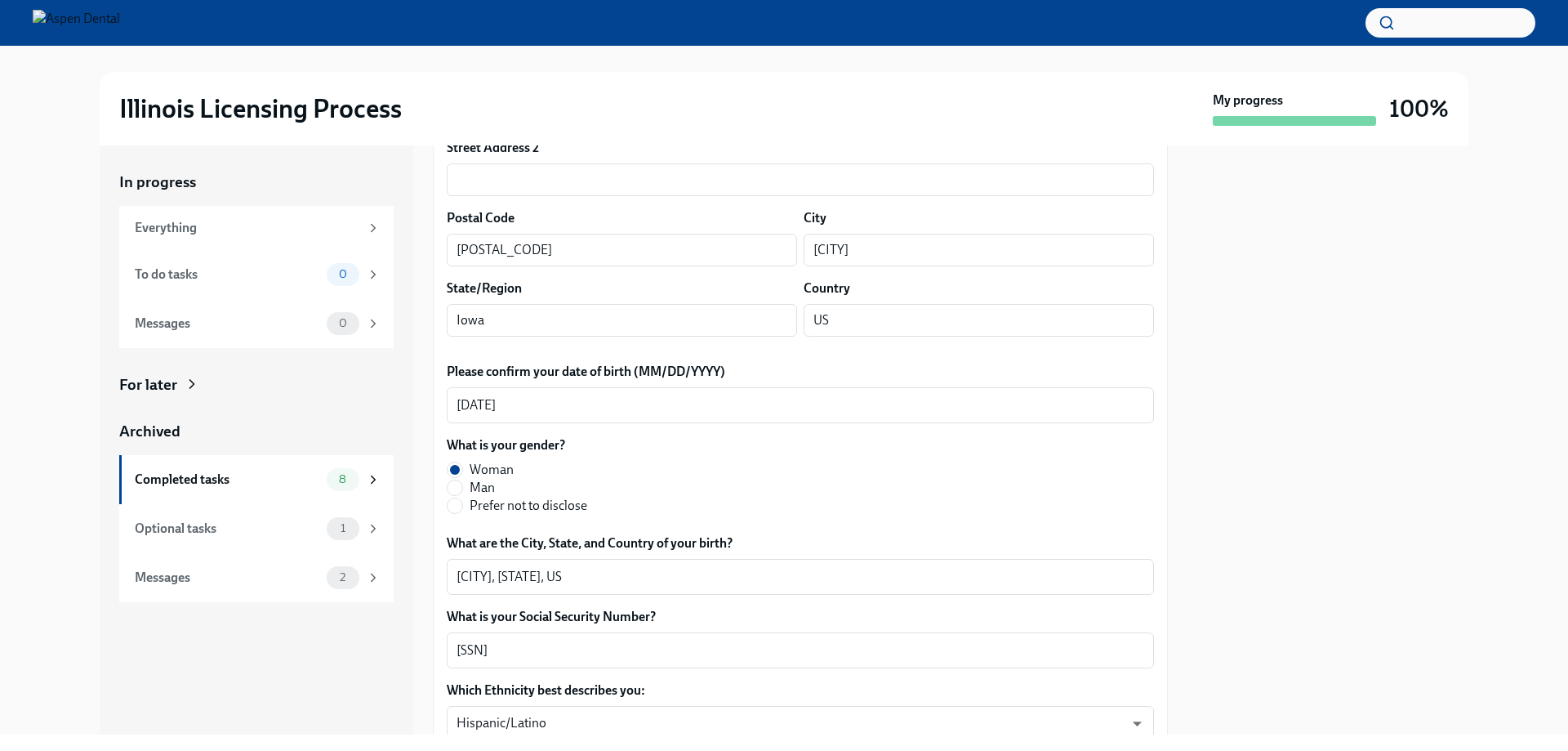 scroll, scrollTop: 490, scrollLeft: 0, axis: vertical 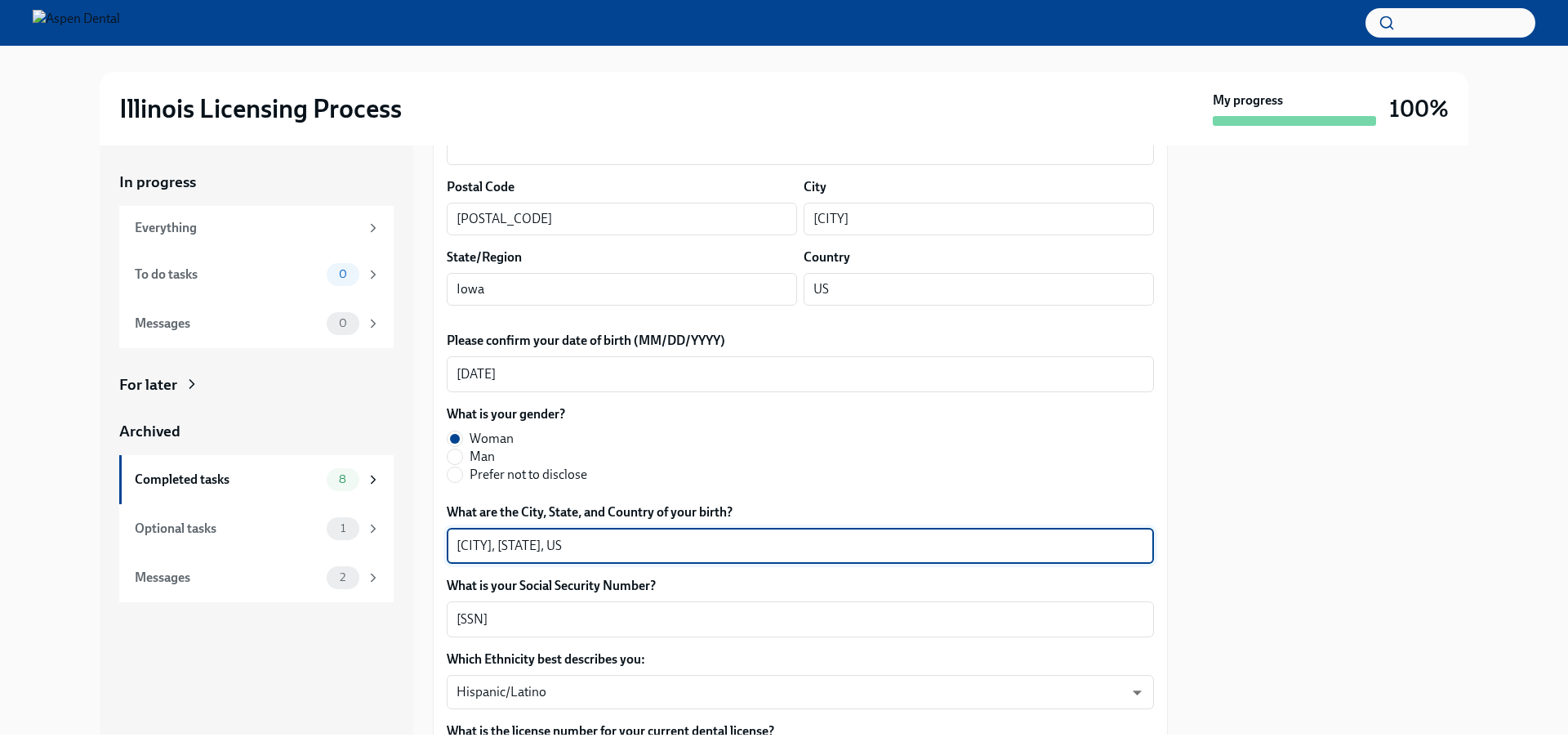 drag, startPoint x: 496, startPoint y: 546, endPoint x: 455, endPoint y: 546, distance: 41 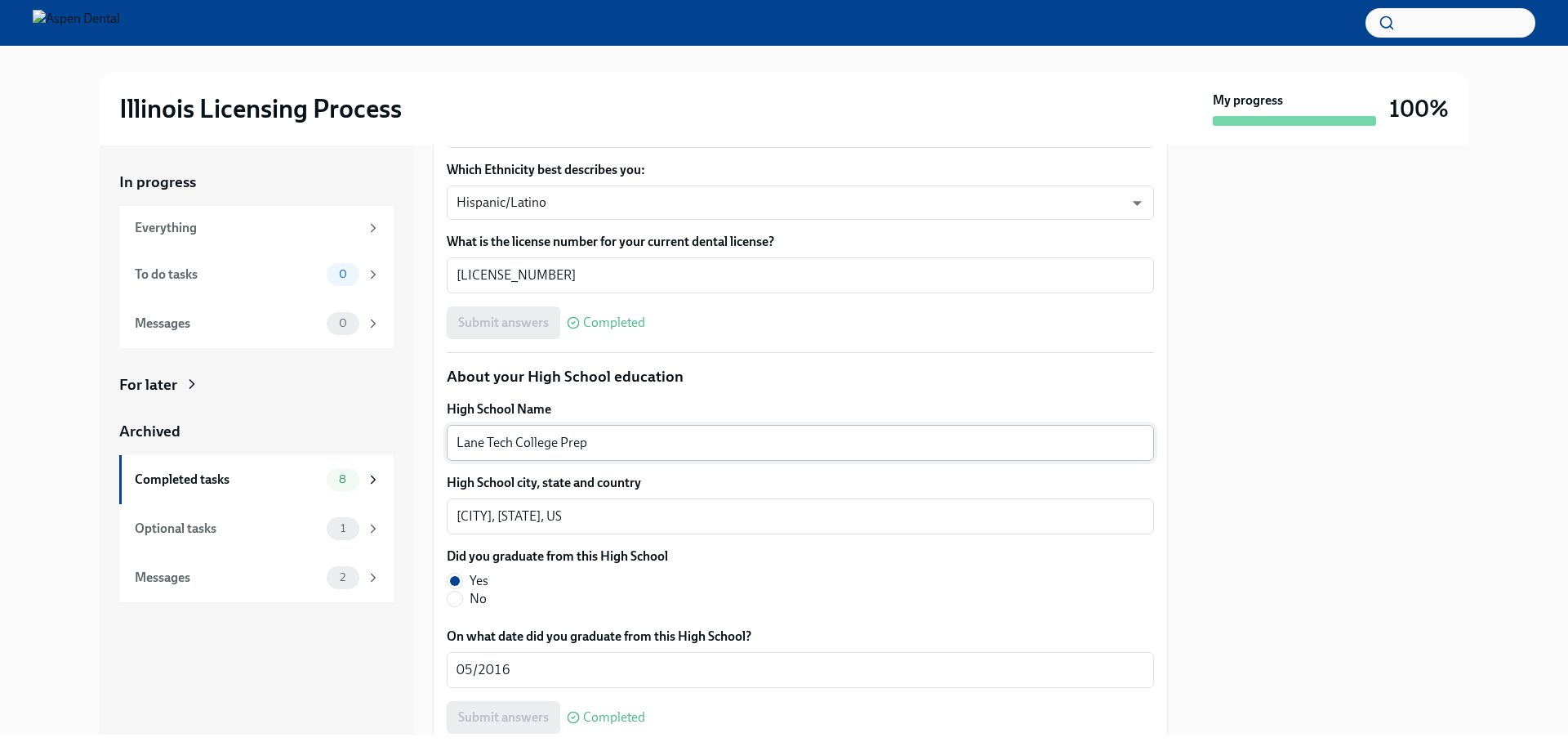 scroll, scrollTop: 981, scrollLeft: 0, axis: vertical 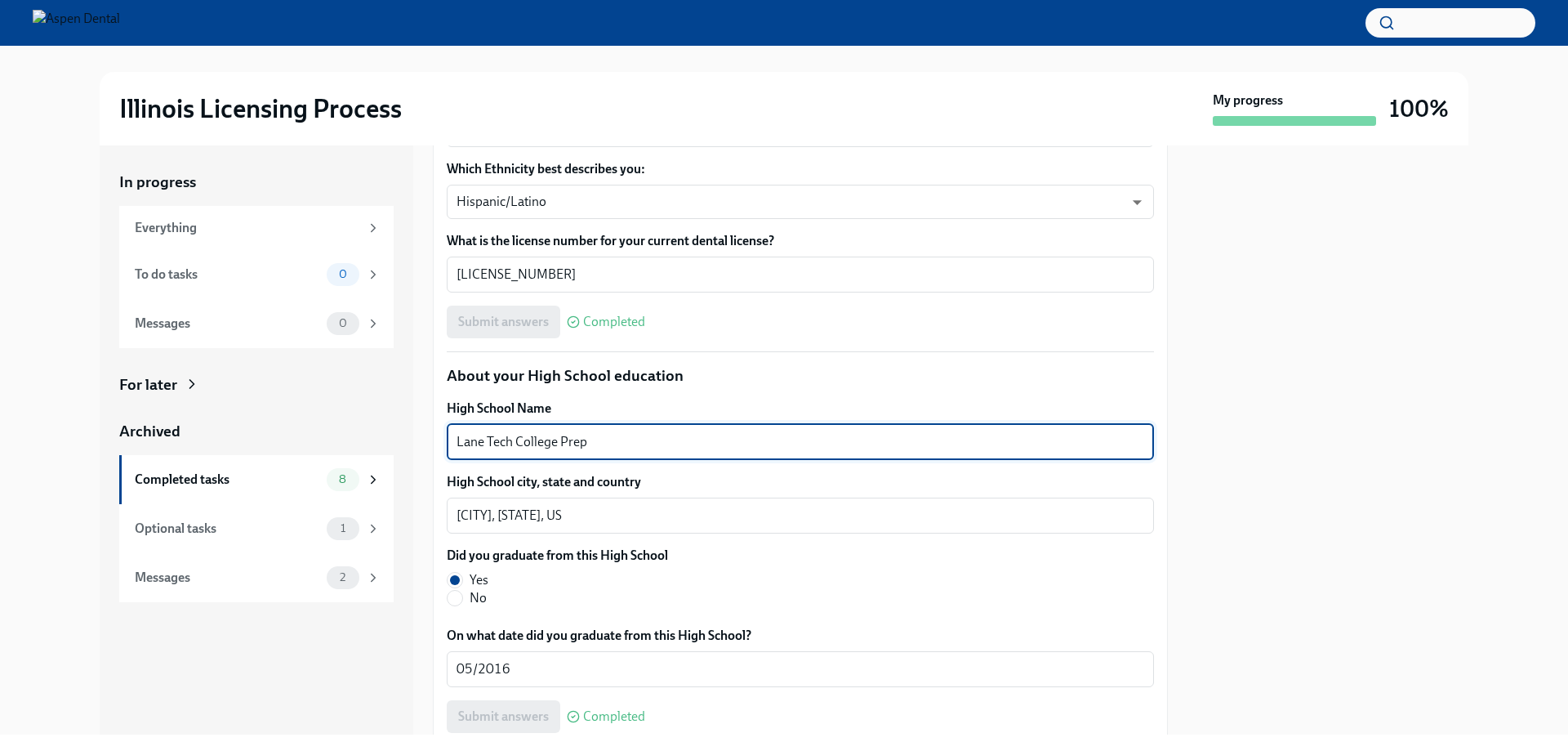drag, startPoint x: 602, startPoint y: 443, endPoint x: 441, endPoint y: 441, distance: 161.01242 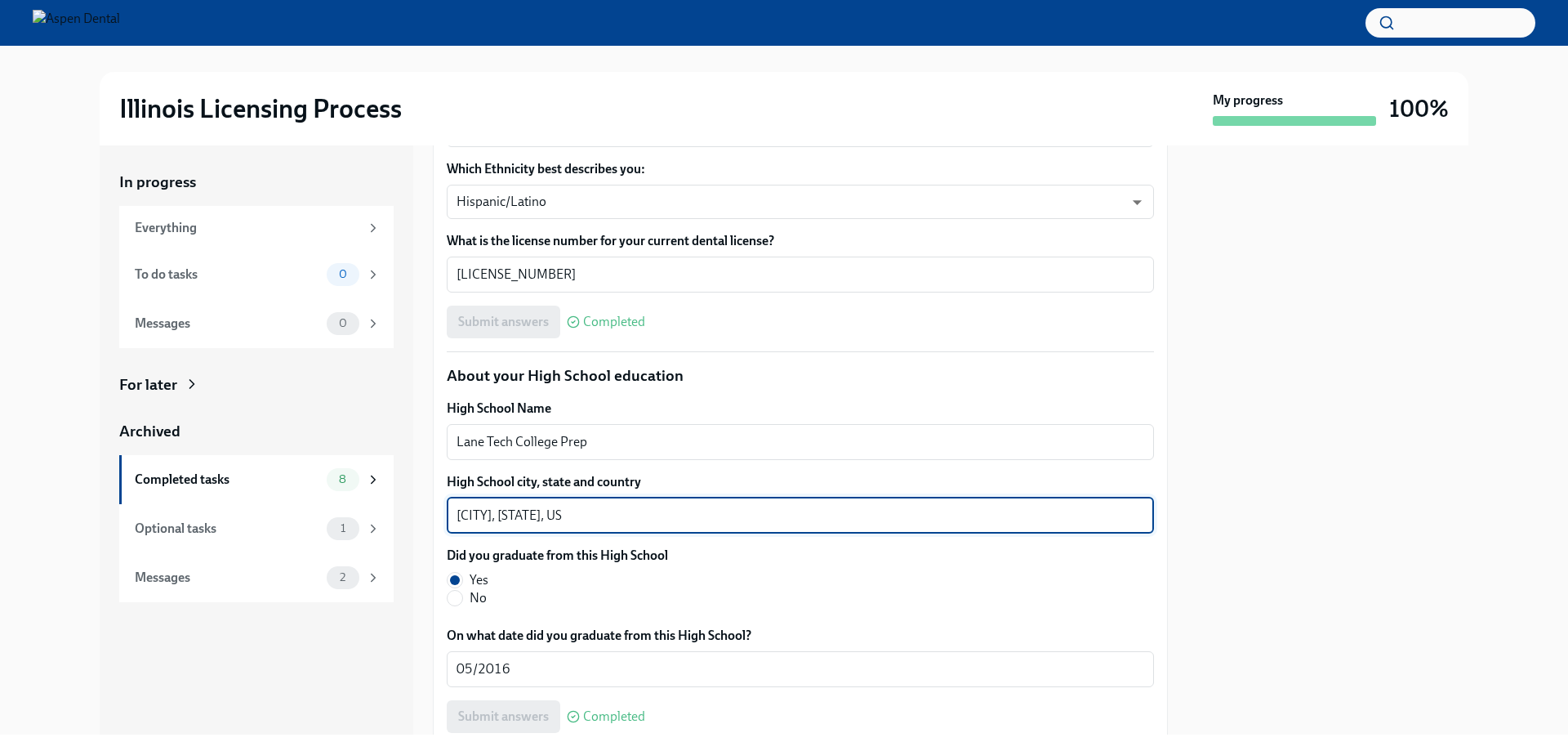 drag, startPoint x: 505, startPoint y: 512, endPoint x: 434, endPoint y: 517, distance: 71.17584 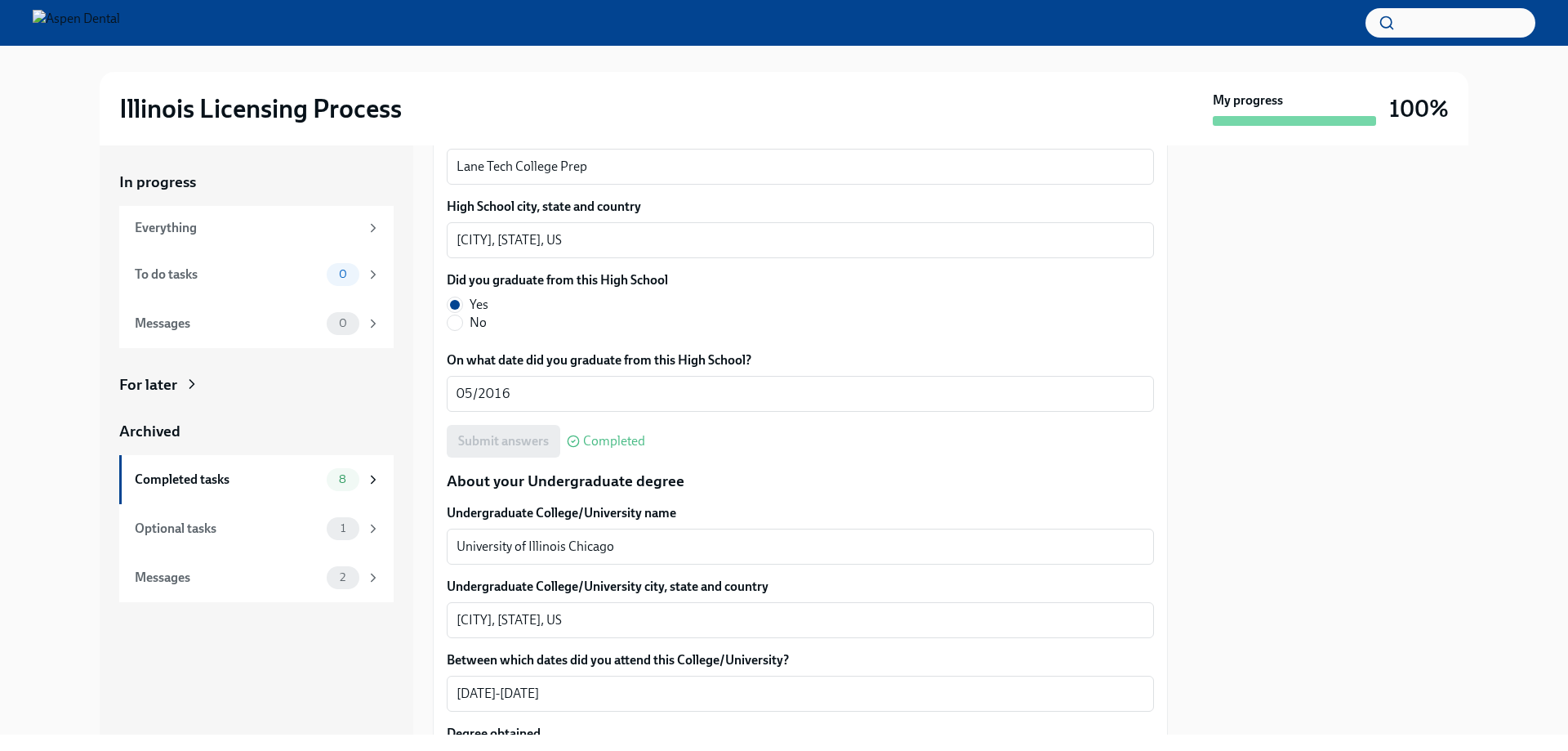 scroll, scrollTop: 1389, scrollLeft: 0, axis: vertical 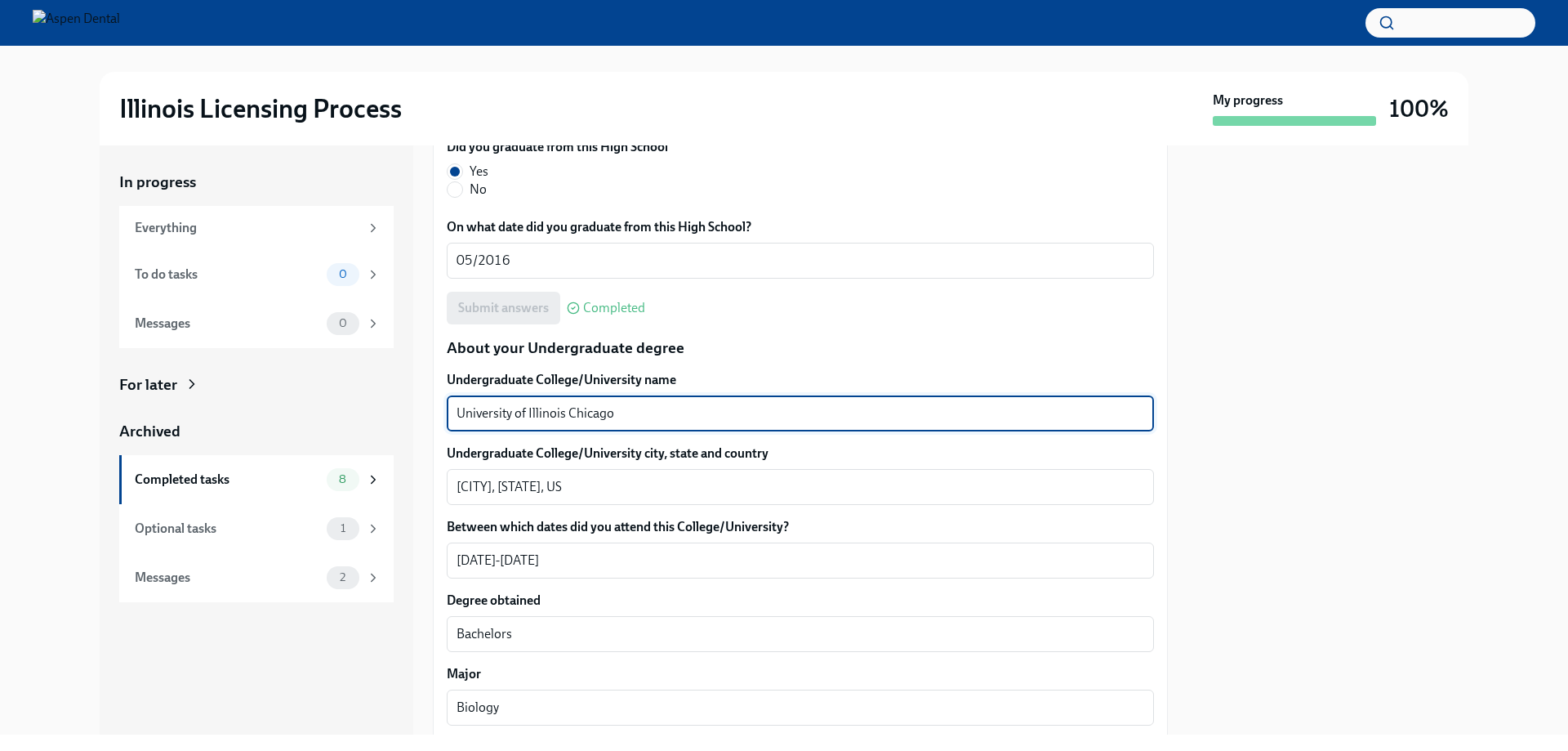 drag, startPoint x: 649, startPoint y: 410, endPoint x: 434, endPoint y: 413, distance: 215.02093 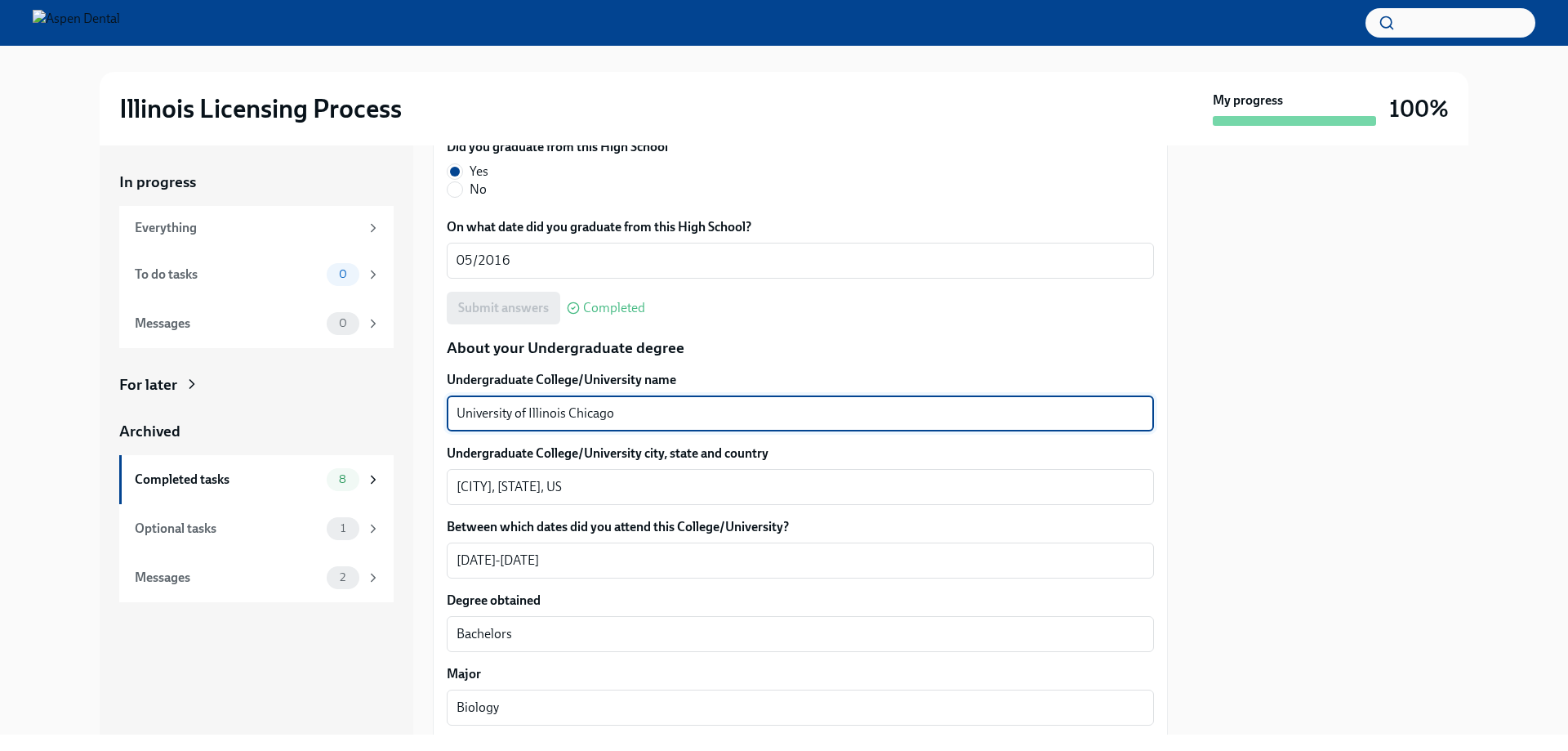 click on "We will fill out the Illinois State Application Form on your behalf – we'll just need a little extra information!
We will contact you when it's time to review and submit the application. Please confirm your full name, as you'd like it to appear on the dental license Camila Harvey x ​ Please confirm your current postal address Street Address 1 1290 Dolen Pl ​ Street Address 2 ​ Postal Code 52246 ​ City Iowa City ​ State/Region Iowa ​ Country US ​ Please confirm your date of birth (MM/DD/YYYY) 05/19/1998 x ​ What is your gender? Woman Man Prefer not to disclose What are the City, State, and Country of your birth? Chicago, Illinois, US x ​ What is your Social Security Number? 349940138 x ​ Which Ethnicity best describes you: Hispanic/Latino RBIs4u0Gt ​ What is the license number for your current dental license? DDS-10378 x ​ Submit answers Completed About your High School education High School Name Lane Tech College Prep  x ​ High School city, state and country Chicago, IL, US x ​" at bounding box center [800, 722] 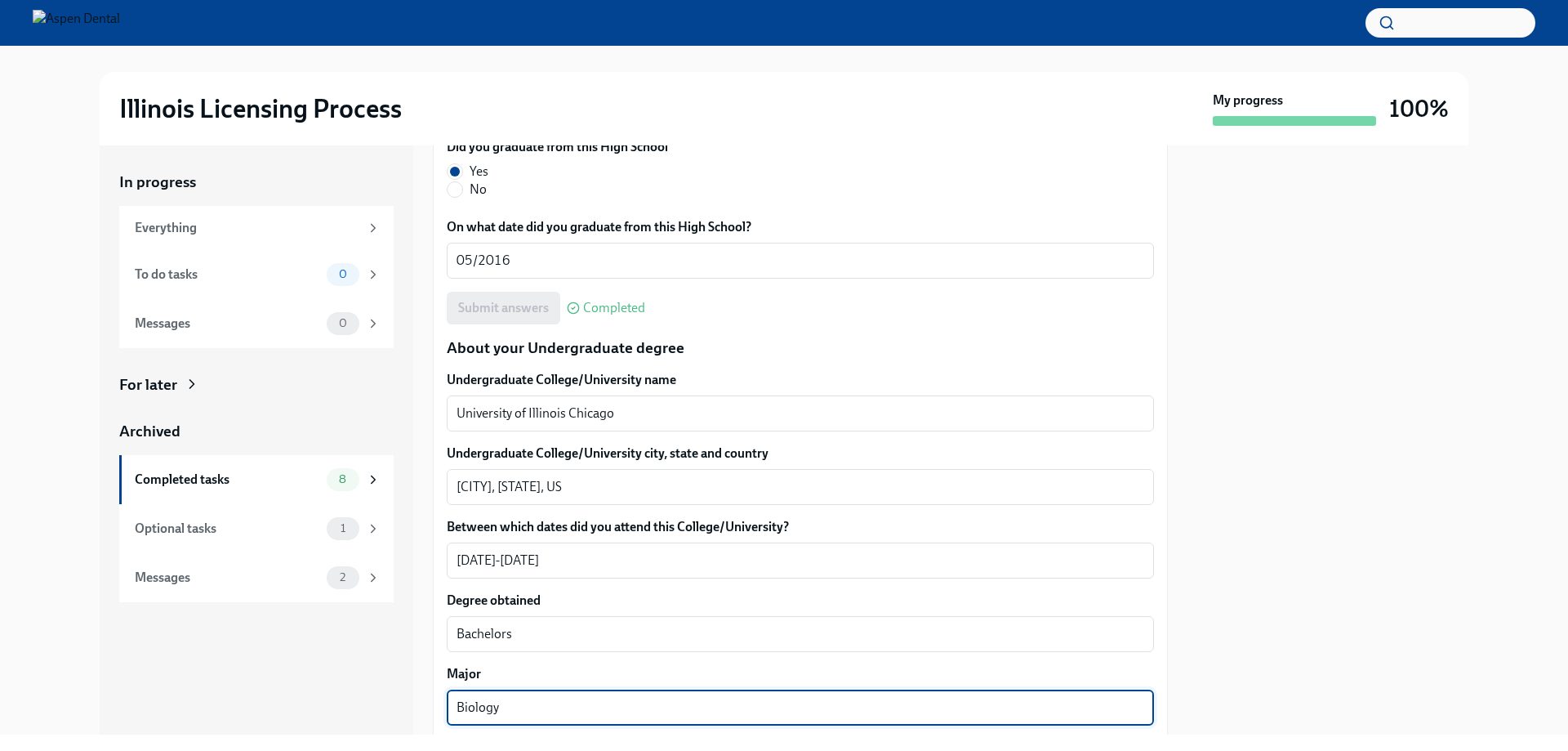 drag, startPoint x: 504, startPoint y: 712, endPoint x: 449, endPoint y: 709, distance: 55.08176 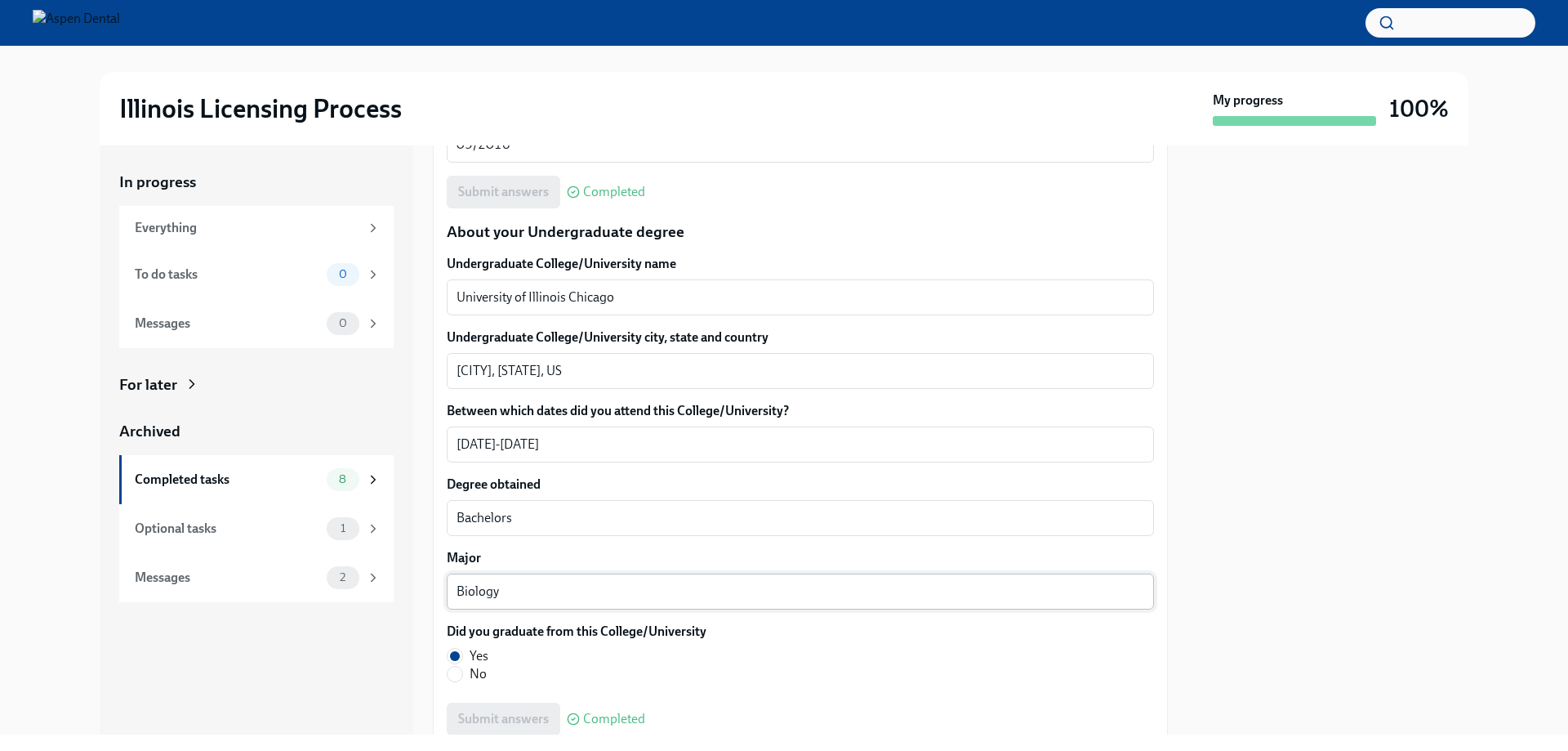 scroll, scrollTop: 1798, scrollLeft: 0, axis: vertical 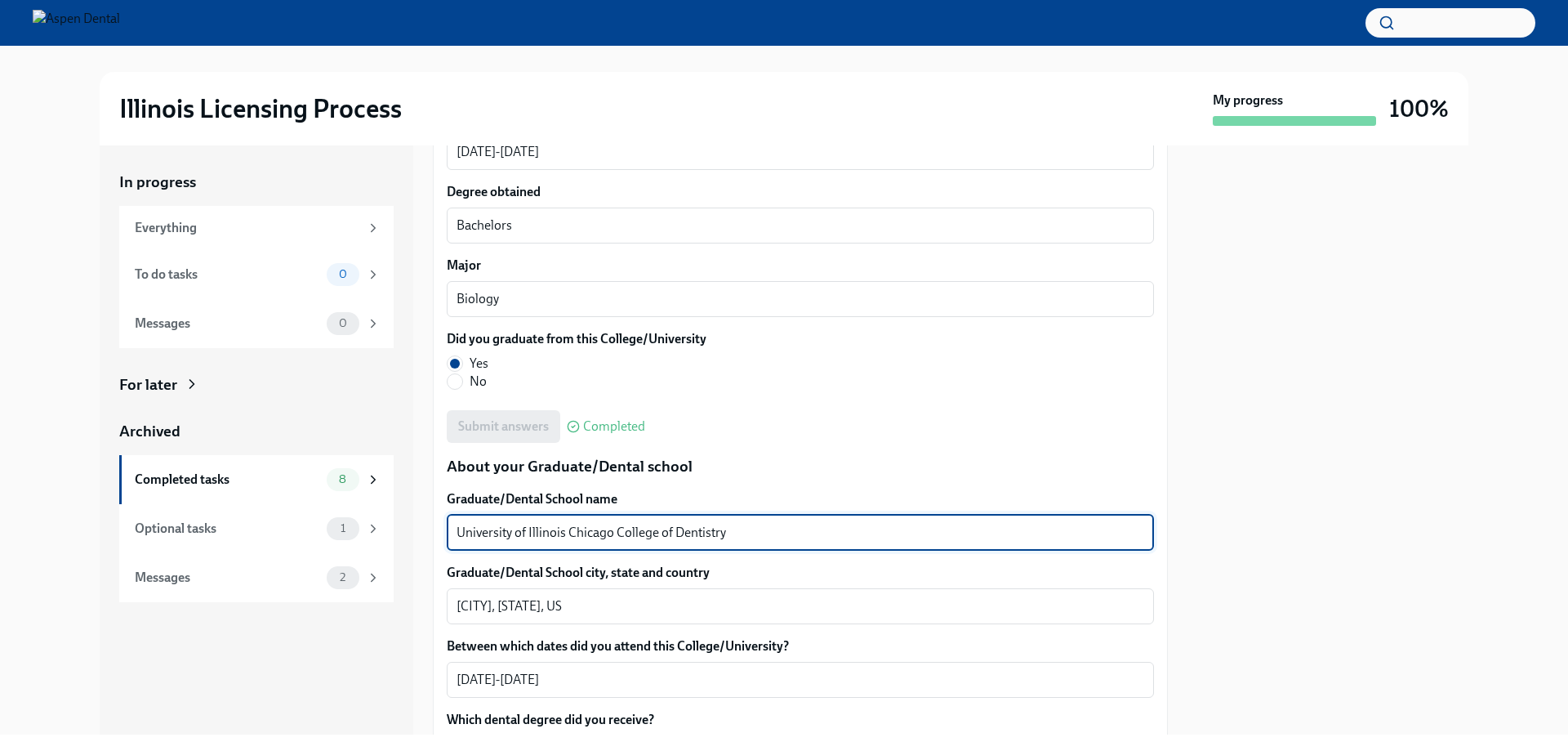 drag, startPoint x: 702, startPoint y: 523, endPoint x: 429, endPoint y: 527, distance: 273.0293 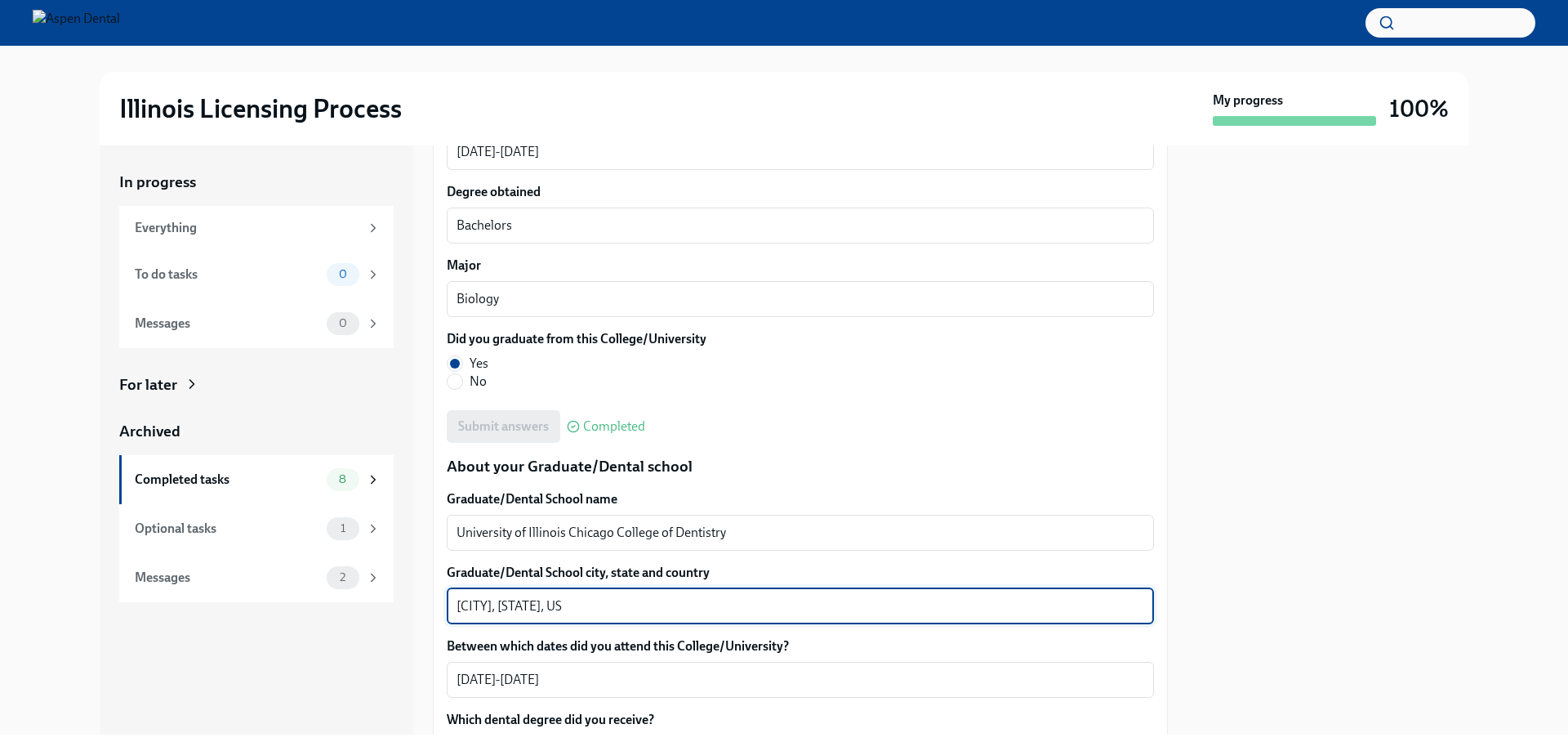 drag, startPoint x: 504, startPoint y: 602, endPoint x: 440, endPoint y: 600, distance: 64.03124 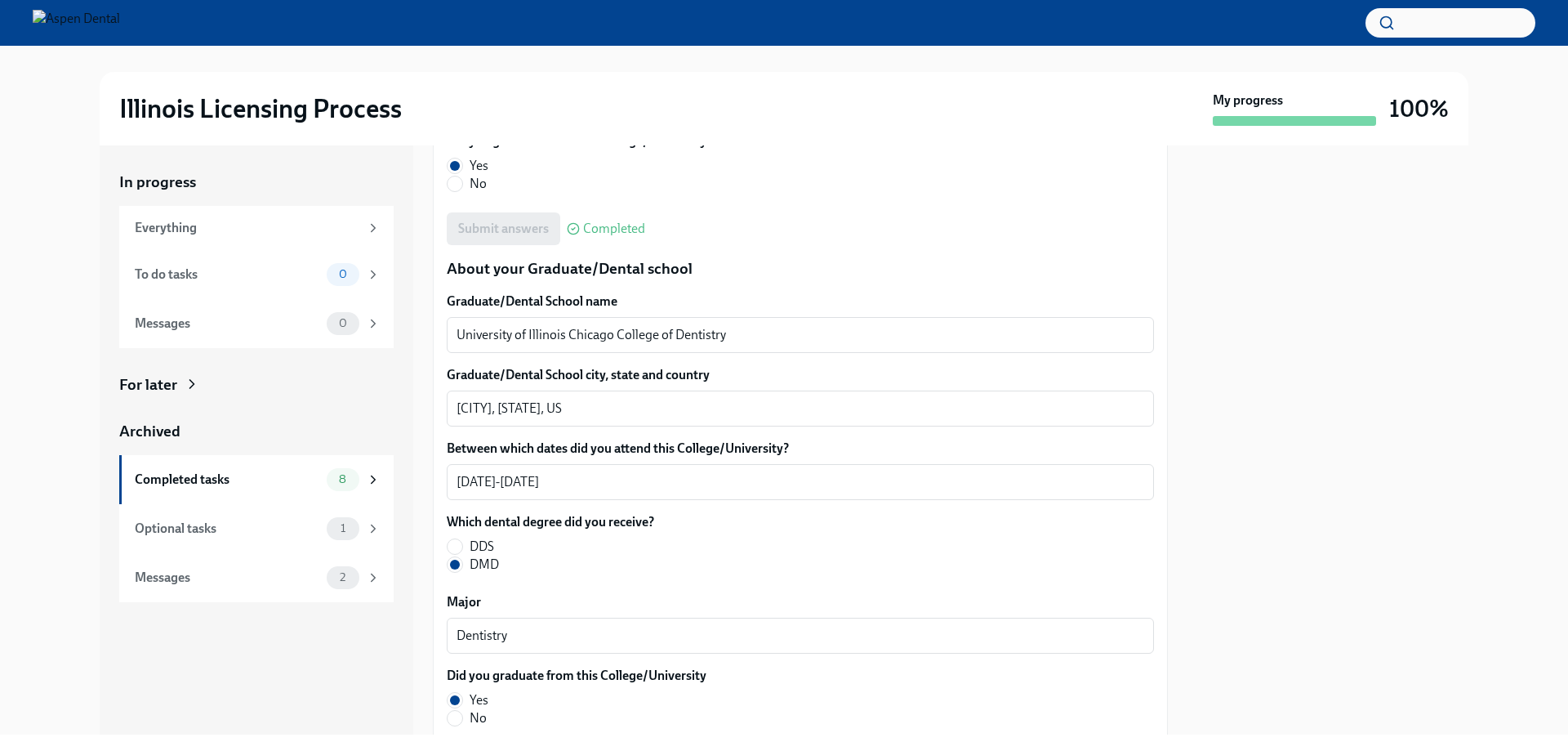scroll, scrollTop: 2043, scrollLeft: 0, axis: vertical 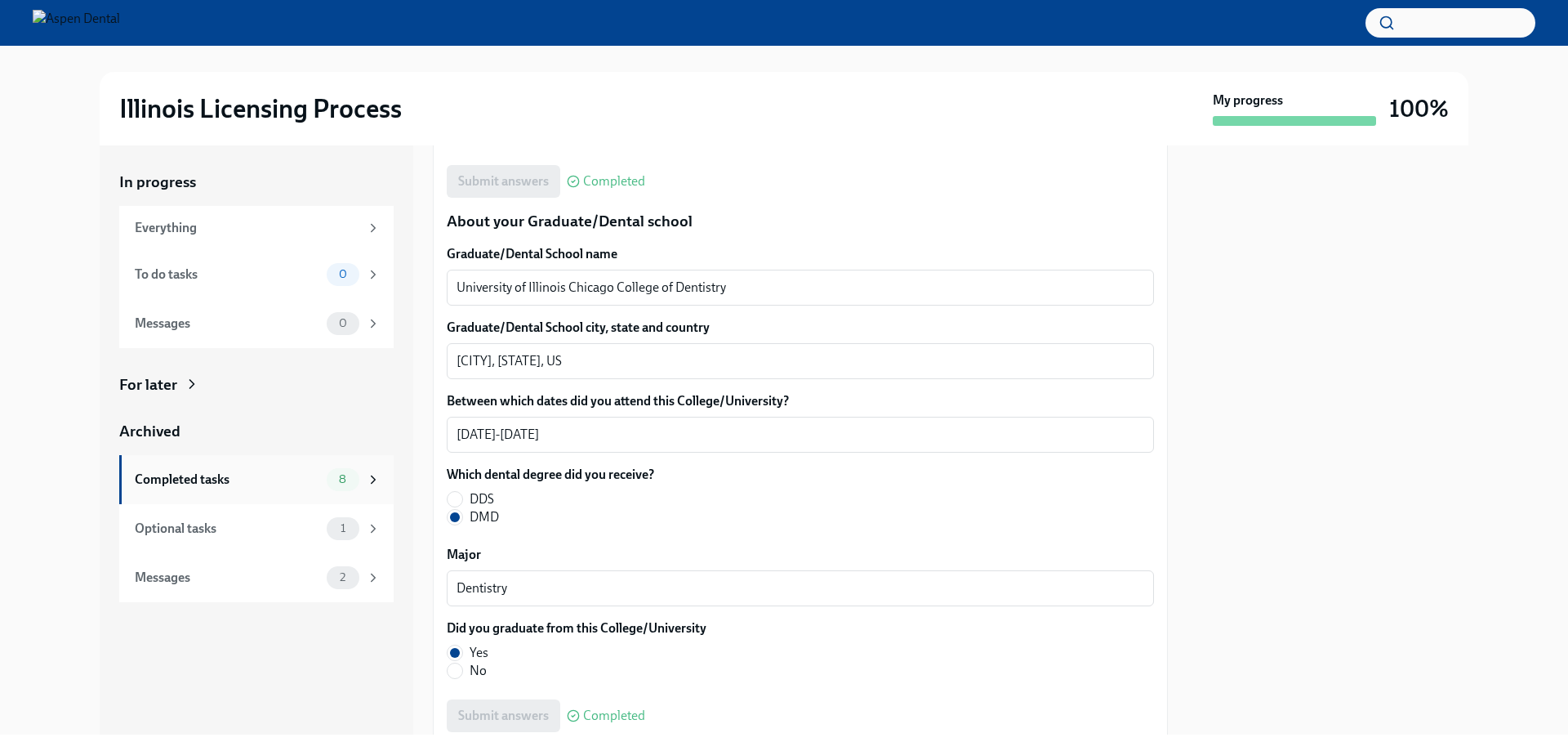 click on "Completed tasks" at bounding box center (227, 480) 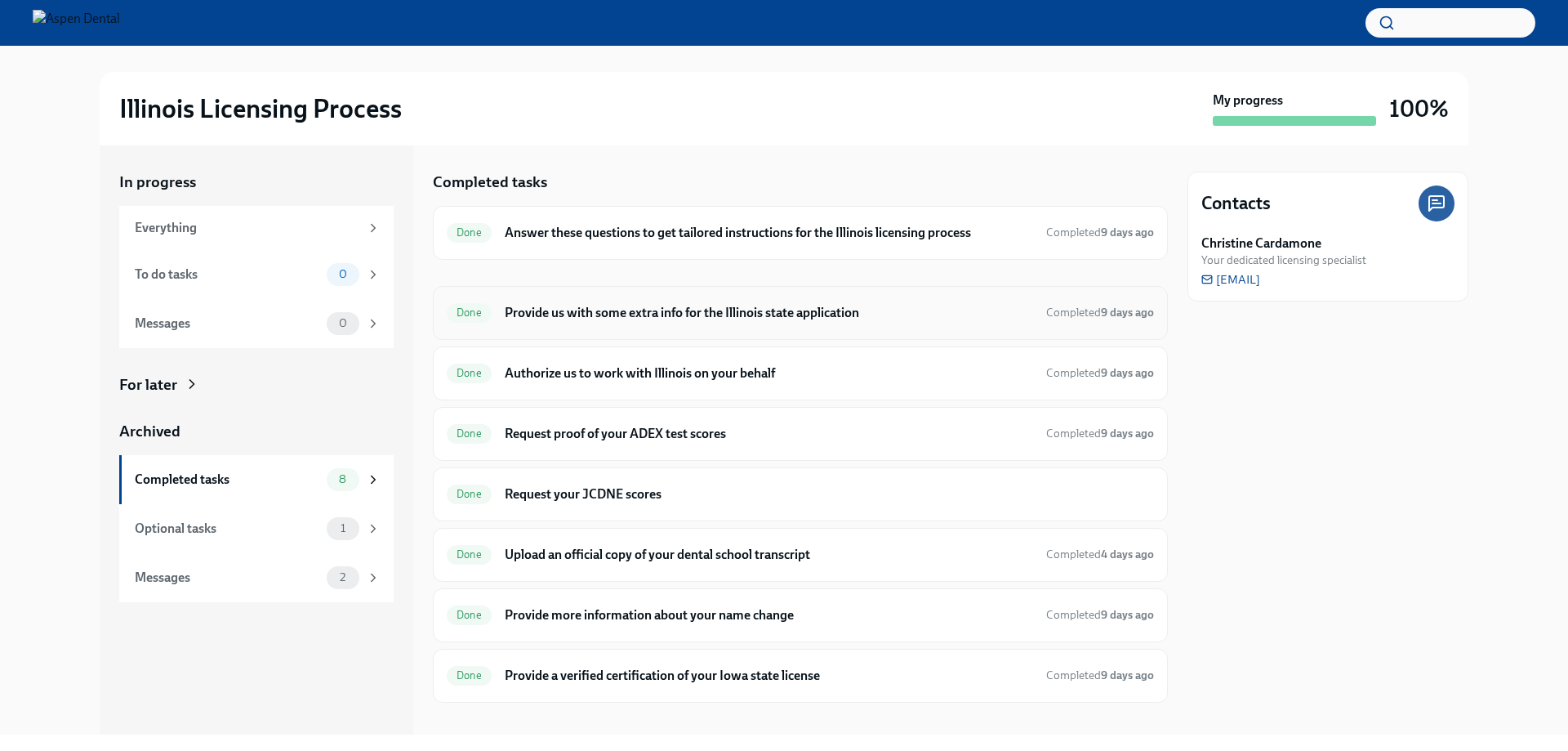click on "Provide us with some extra info for the Illinois state application" at bounding box center [768, 313] 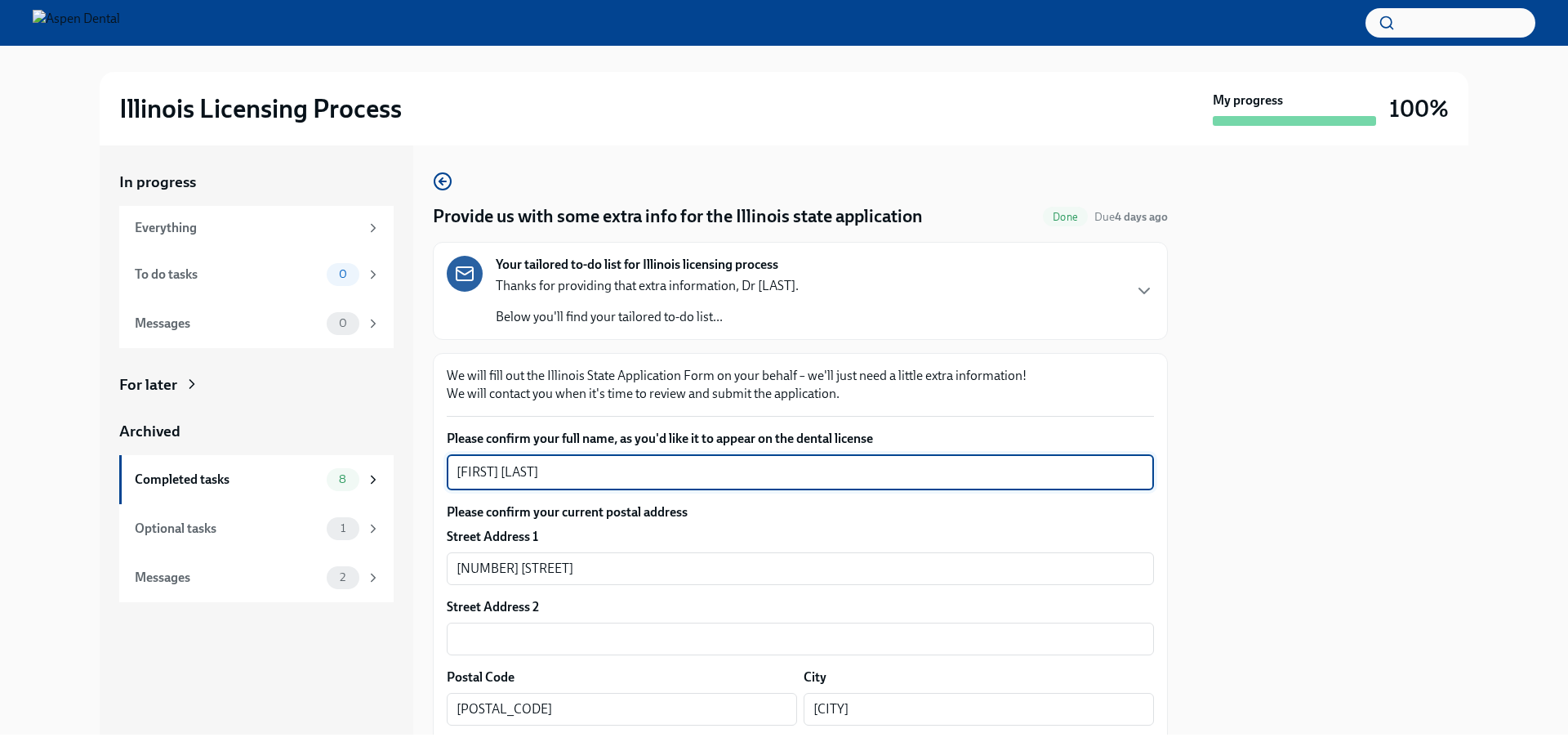 drag, startPoint x: 562, startPoint y: 471, endPoint x: 426, endPoint y: 472, distance: 136.004 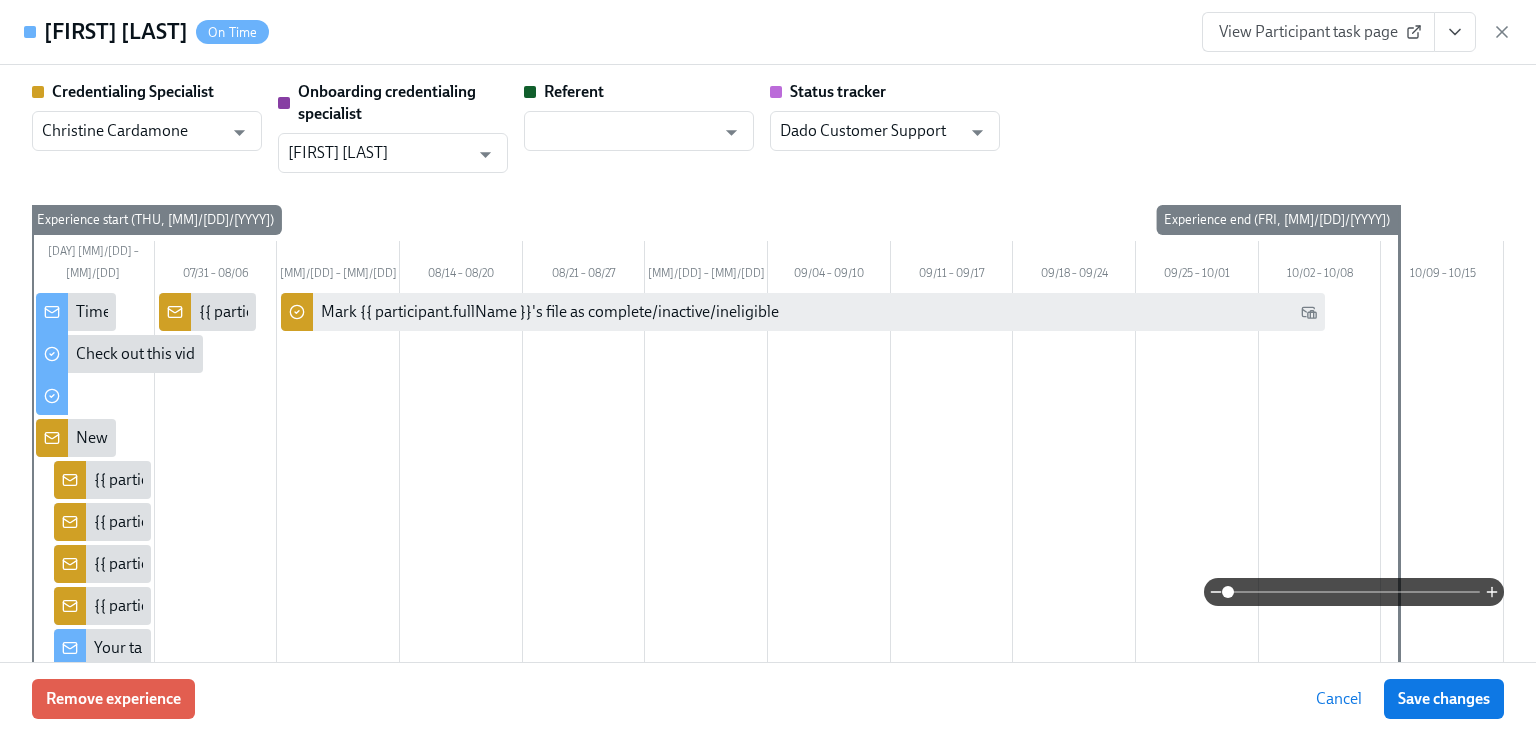 scroll, scrollTop: 2180, scrollLeft: 0, axis: vertical 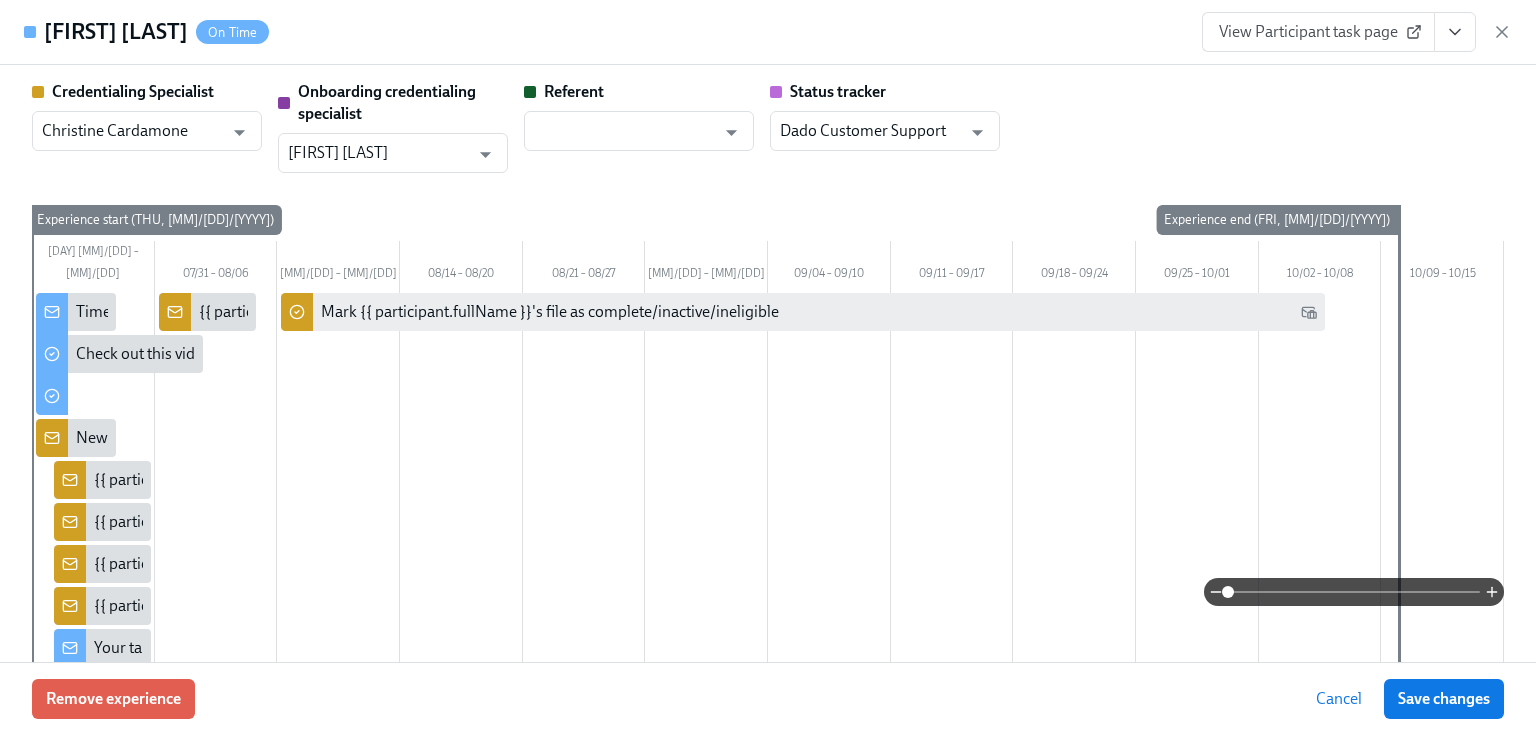 click 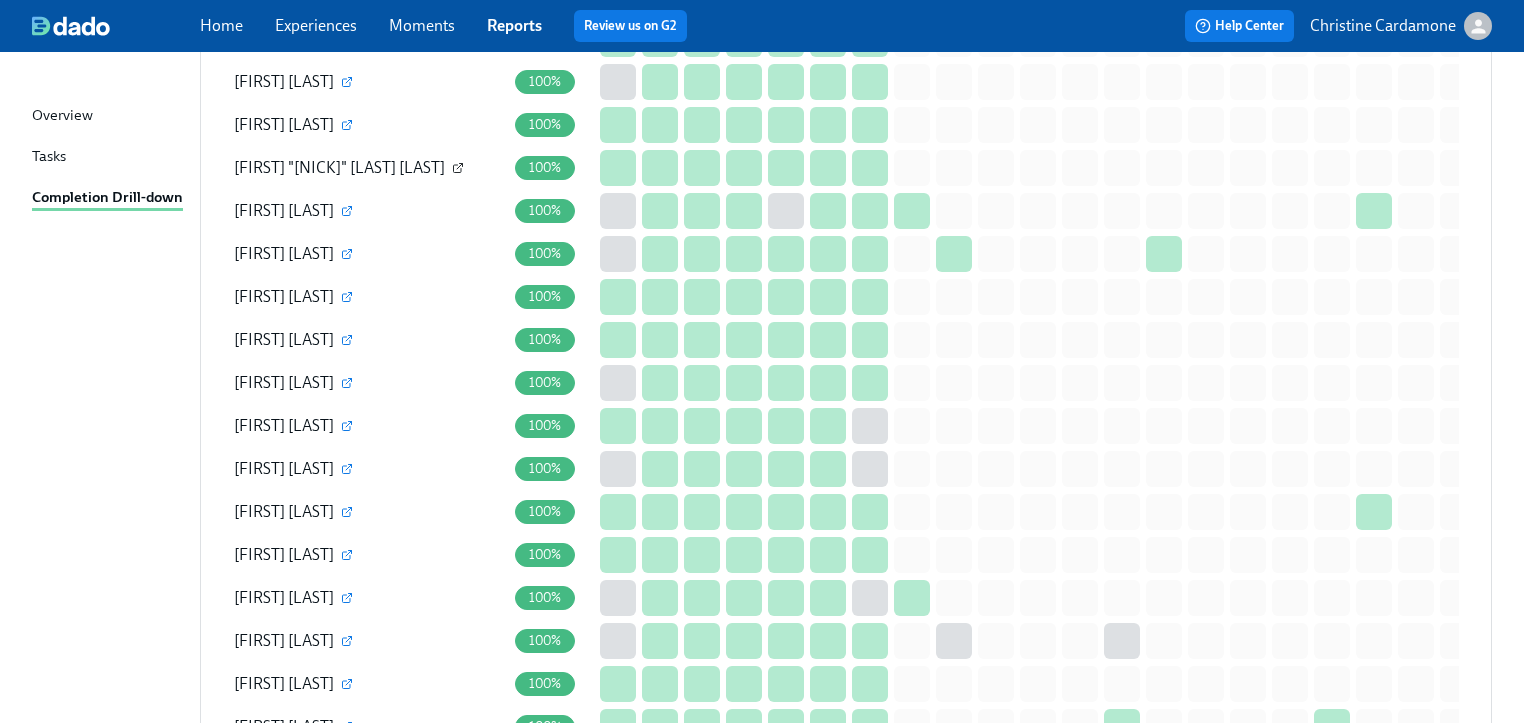 click 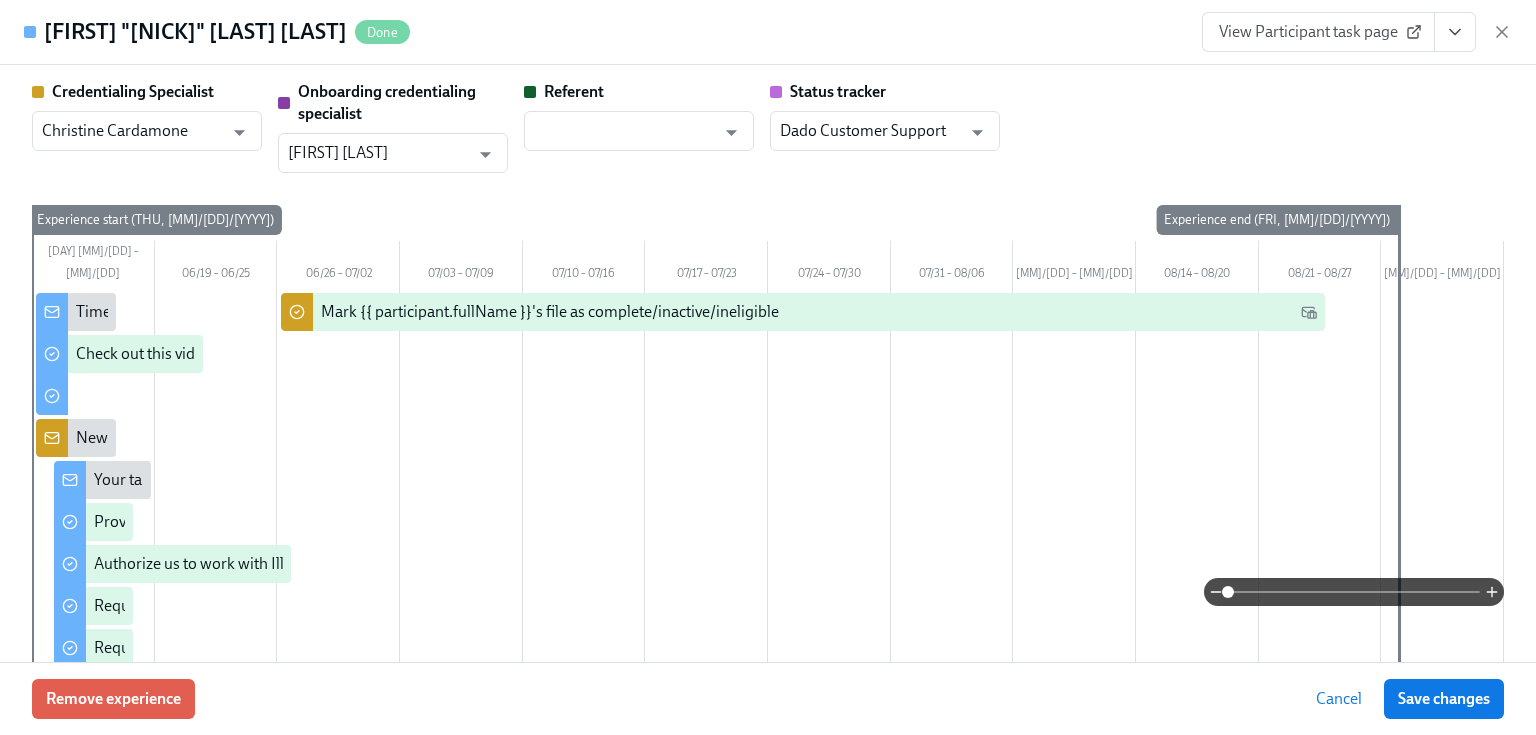 click 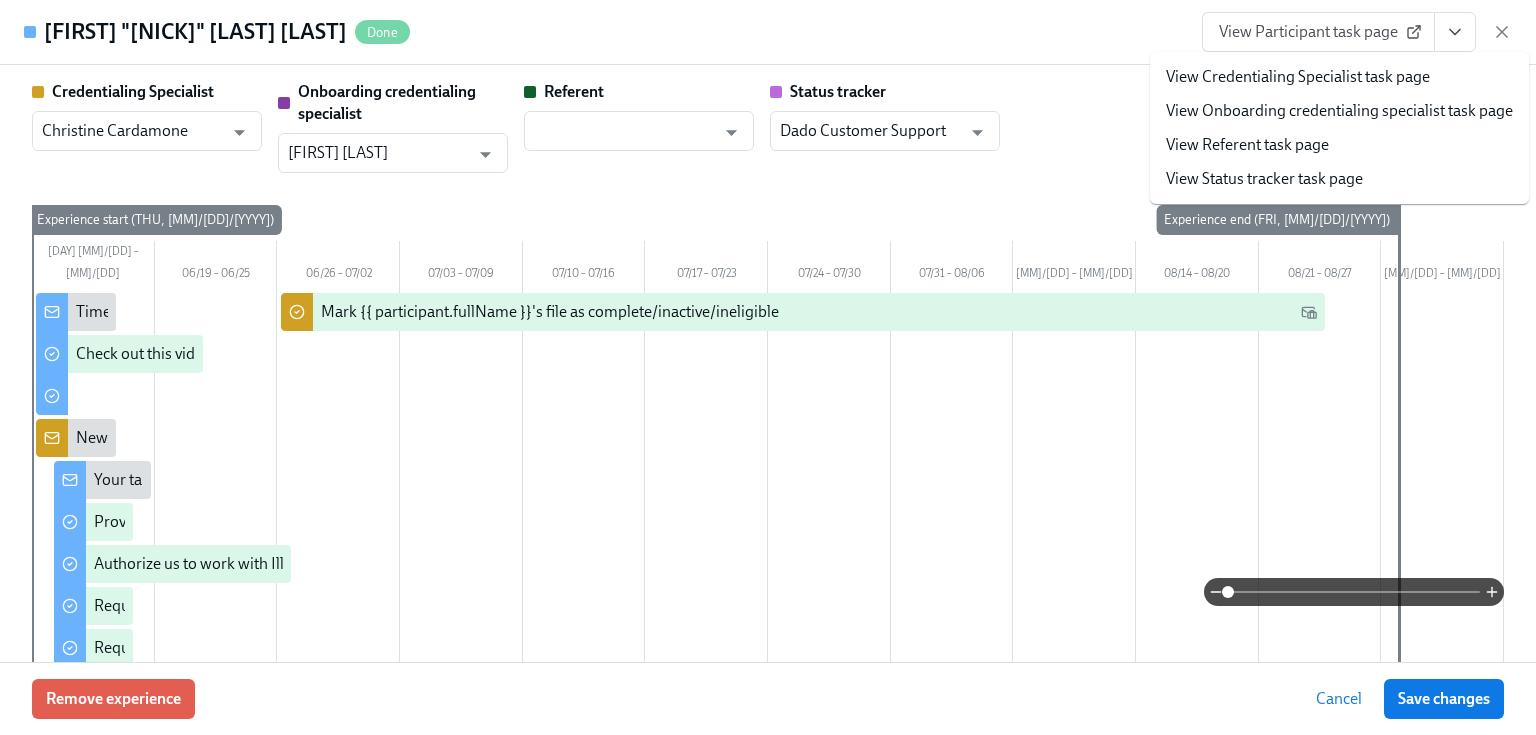 click on "View Onboarding credentialing specialist task page" at bounding box center (1339, 111) 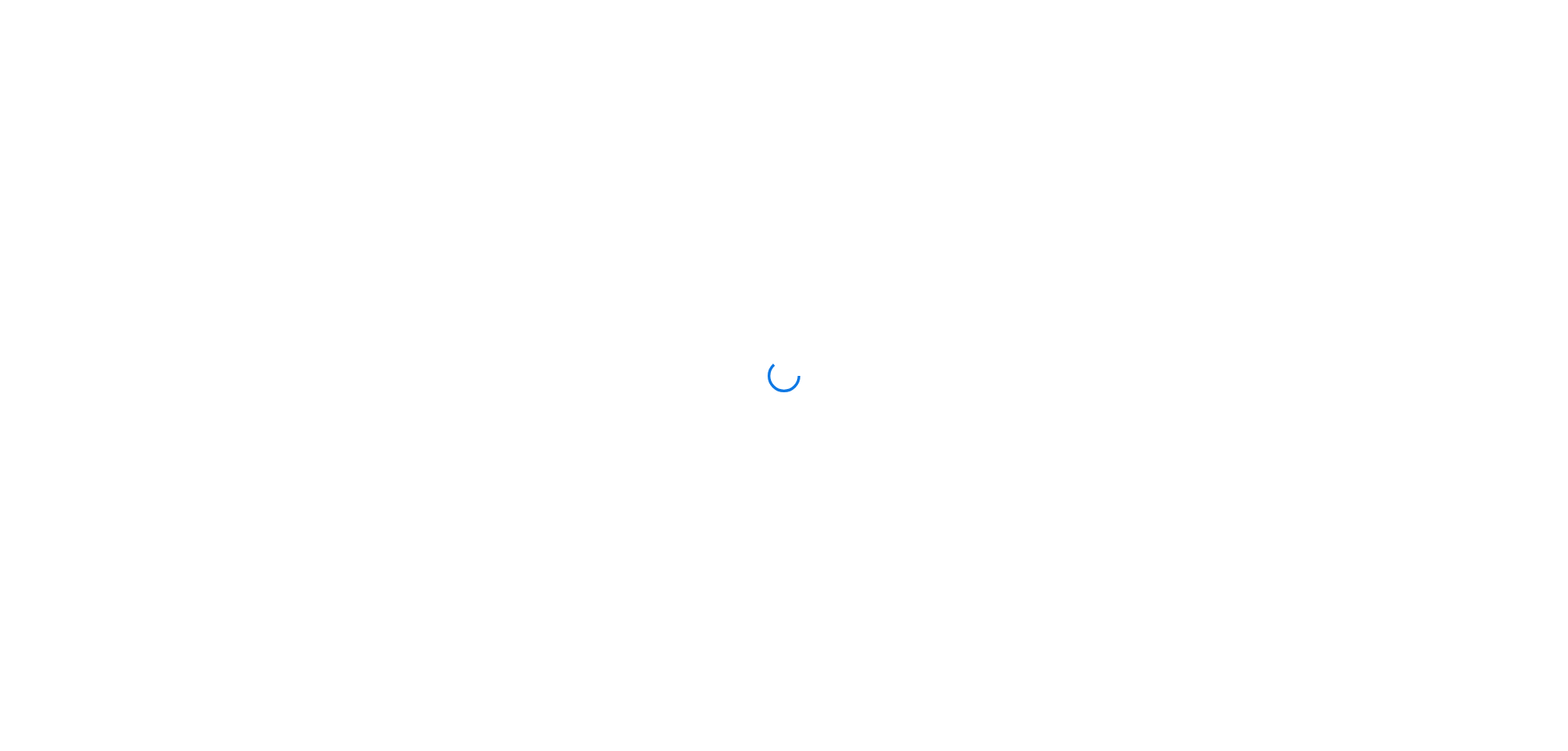 scroll, scrollTop: 0, scrollLeft: 0, axis: both 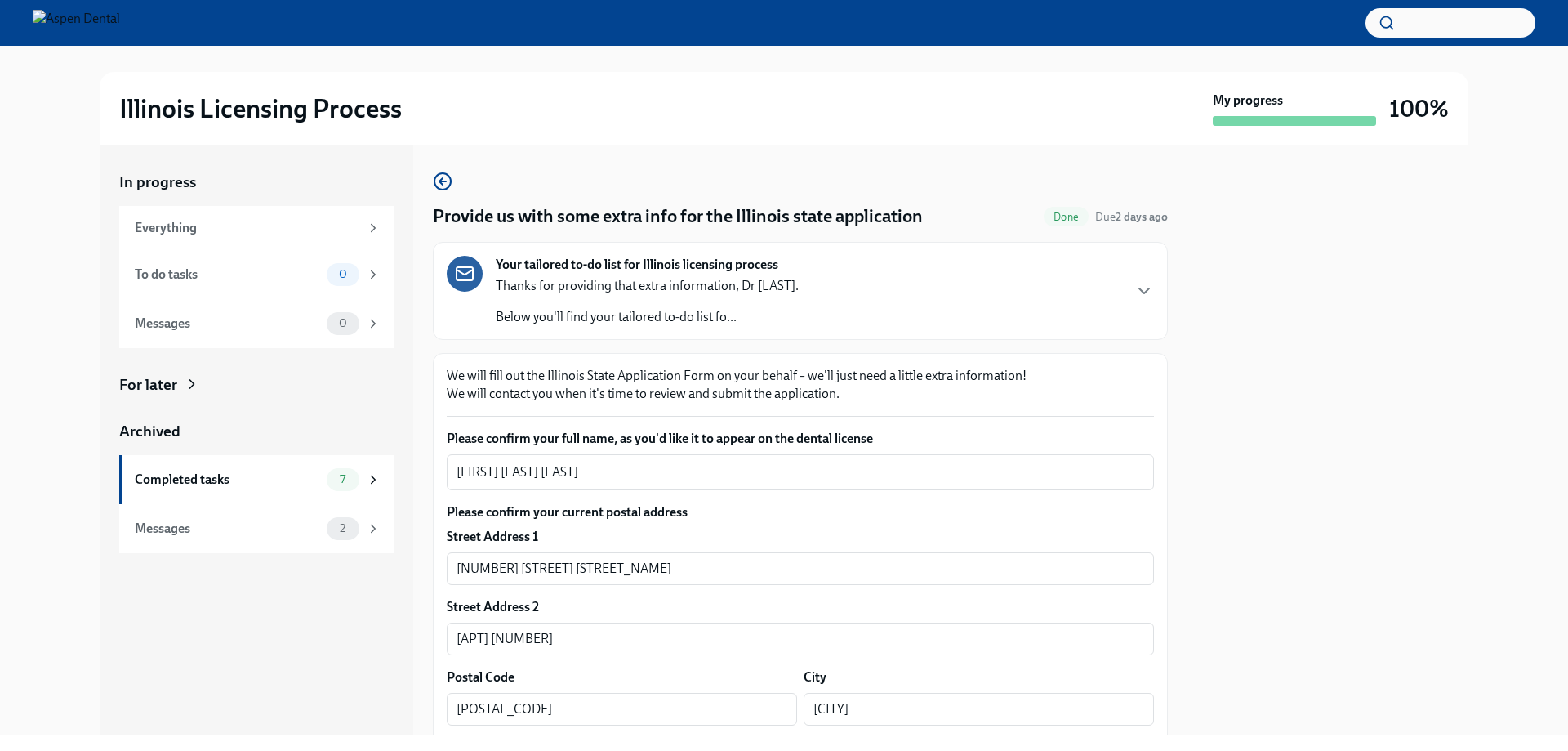 click at bounding box center [1328, 440] 